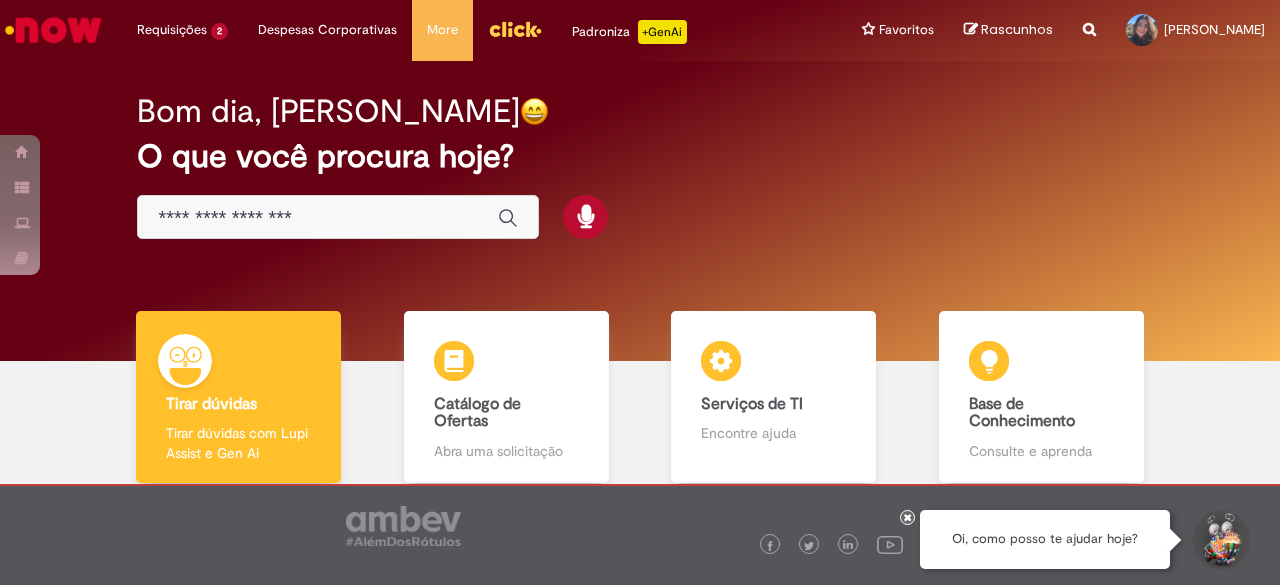 scroll, scrollTop: 0, scrollLeft: 0, axis: both 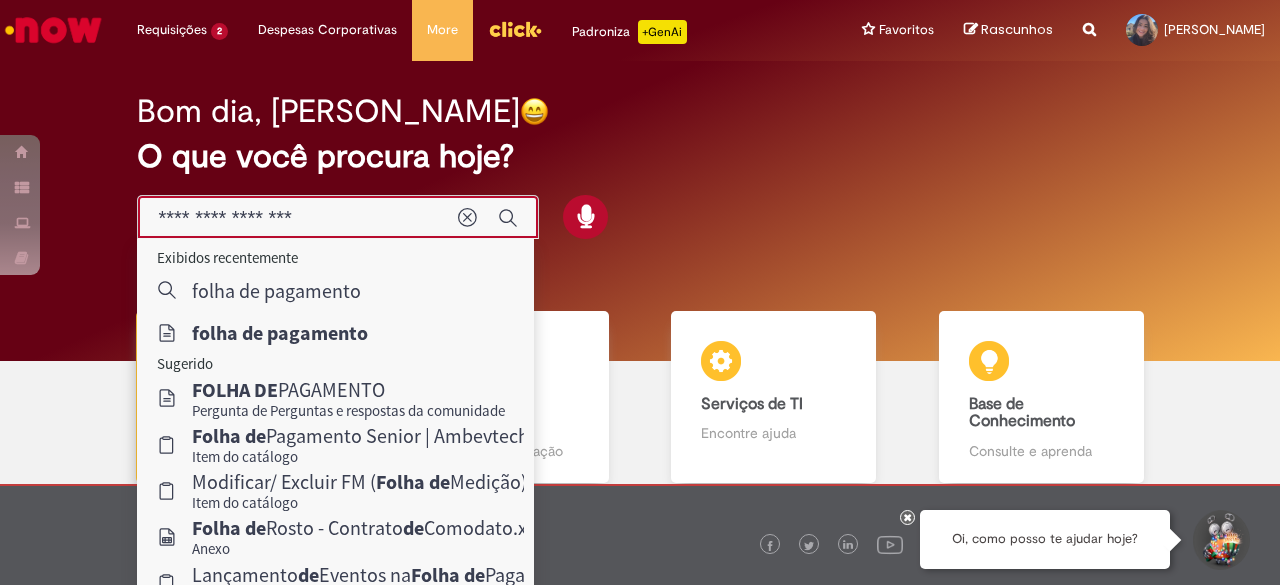 type on "**********" 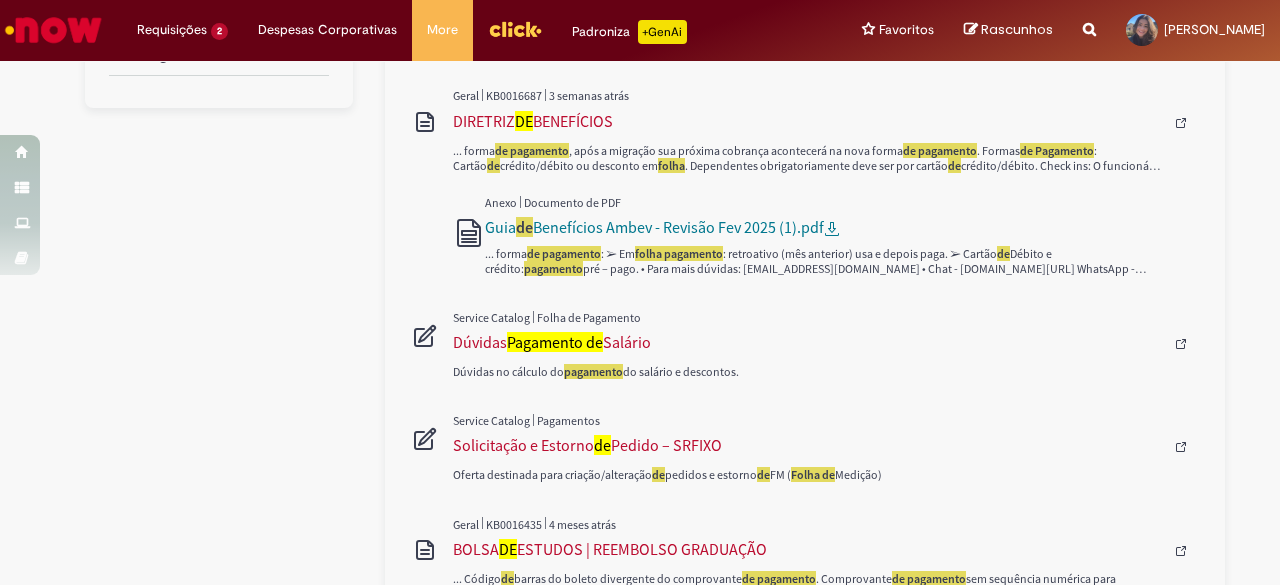 scroll, scrollTop: 900, scrollLeft: 0, axis: vertical 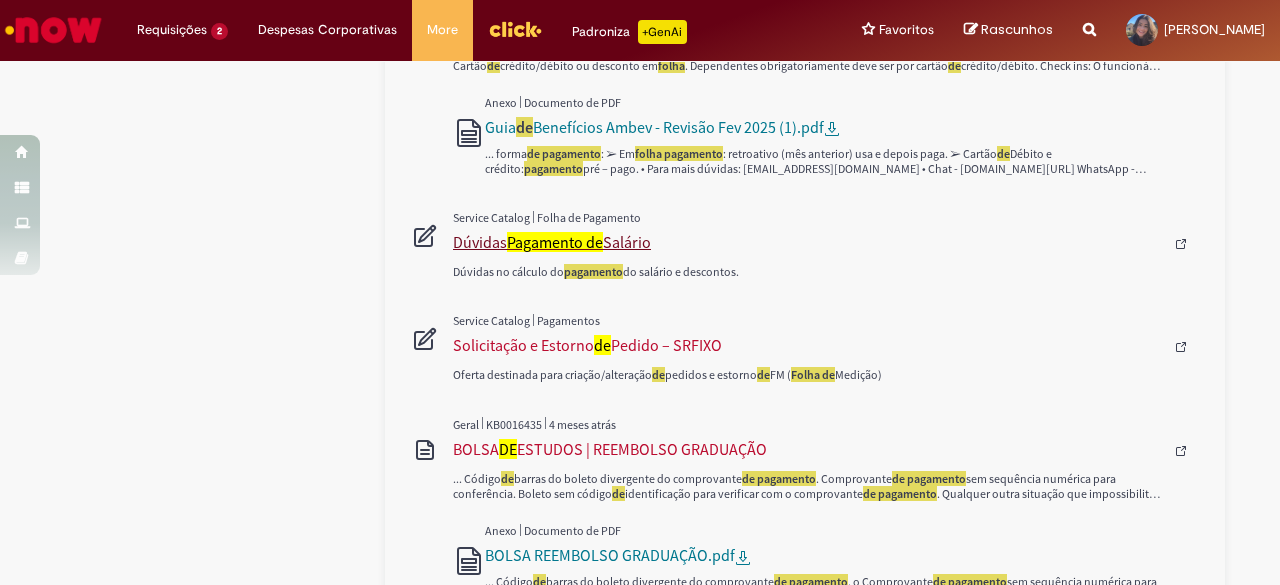 click on "Pagamento de" at bounding box center (555, 242) 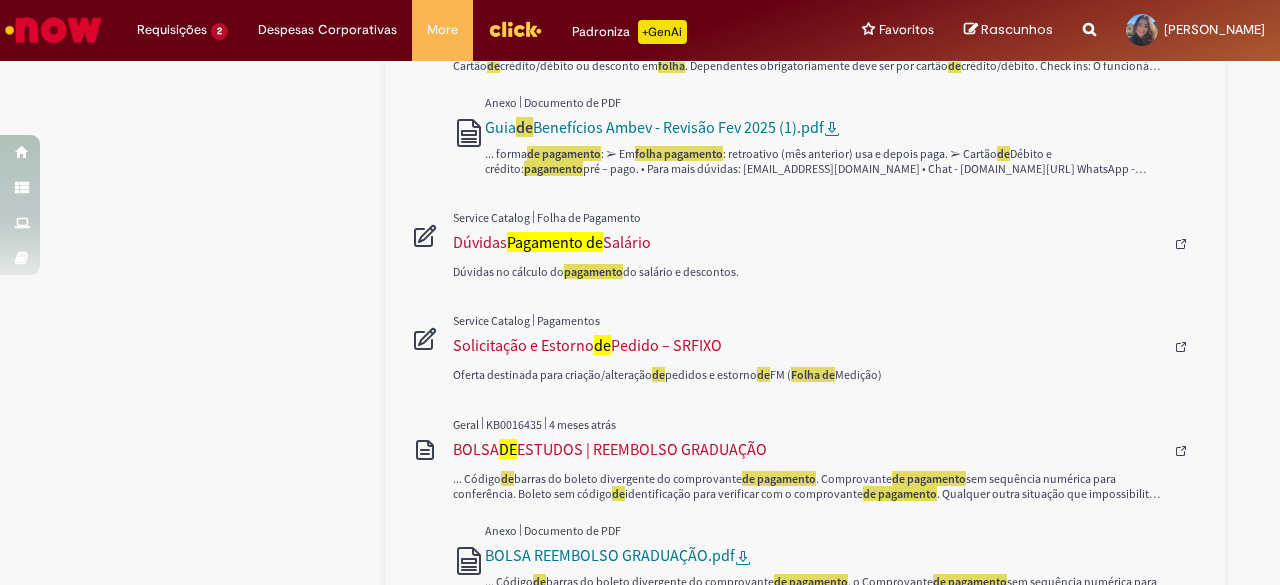 type 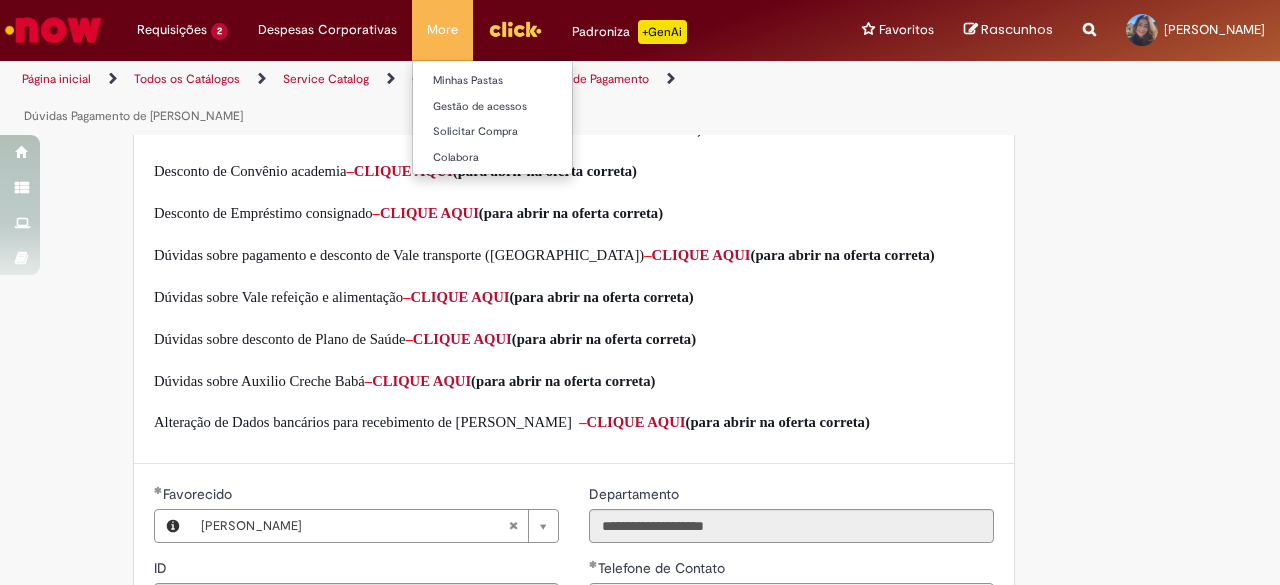 type on "**********" 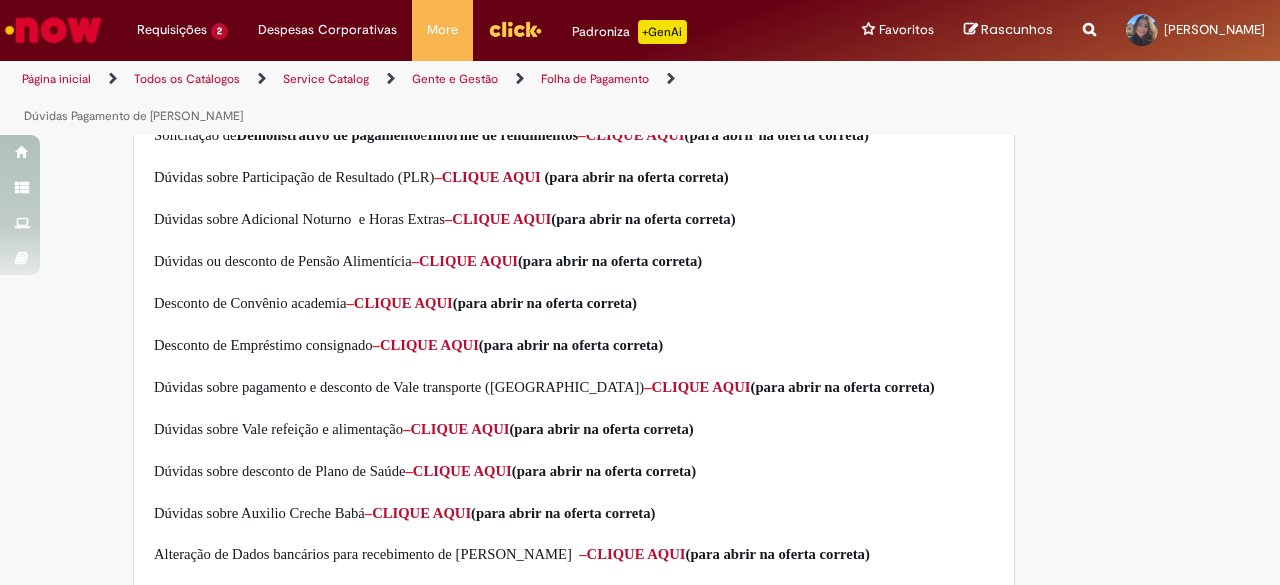scroll, scrollTop: 800, scrollLeft: 0, axis: vertical 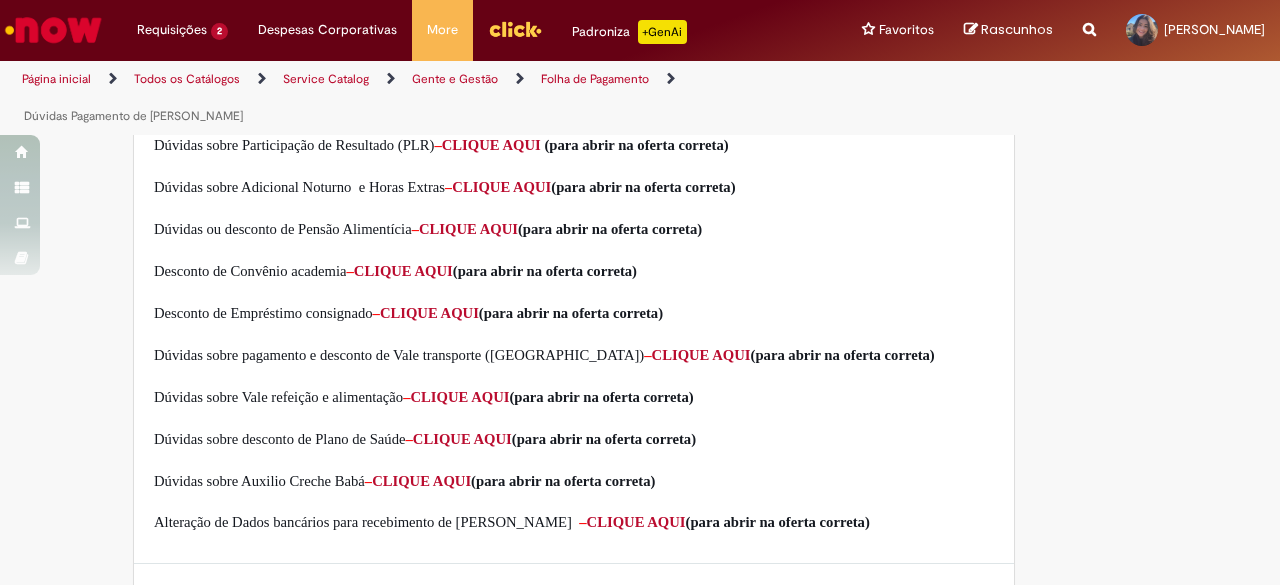 click on "CLIQUE AQUI" at bounding box center (462, 439) 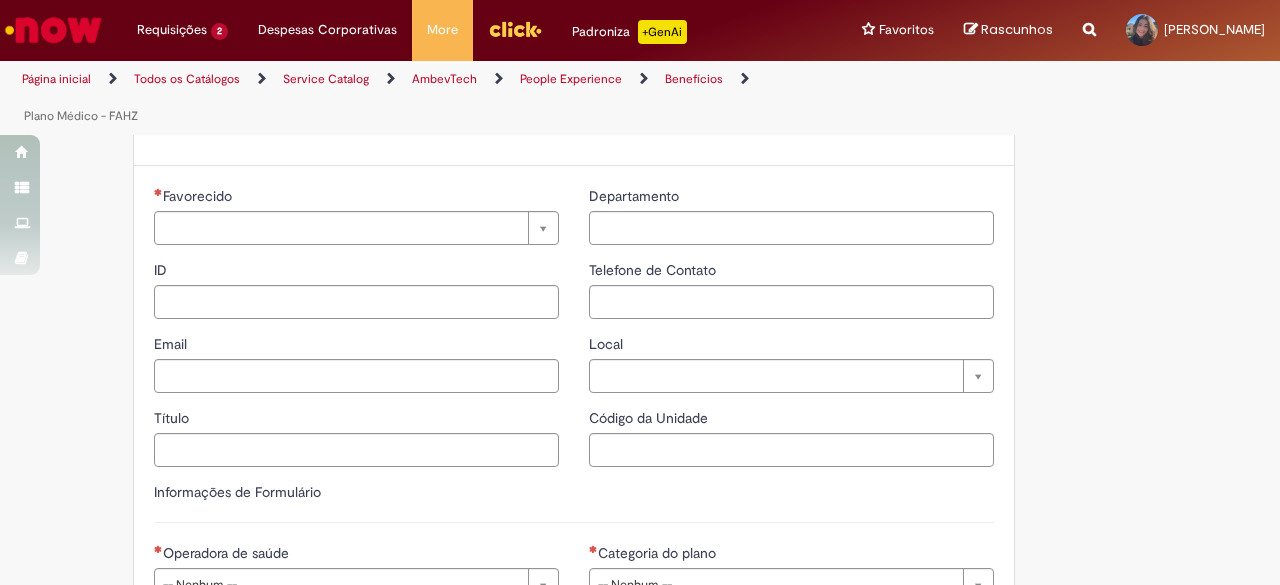 type on "********" 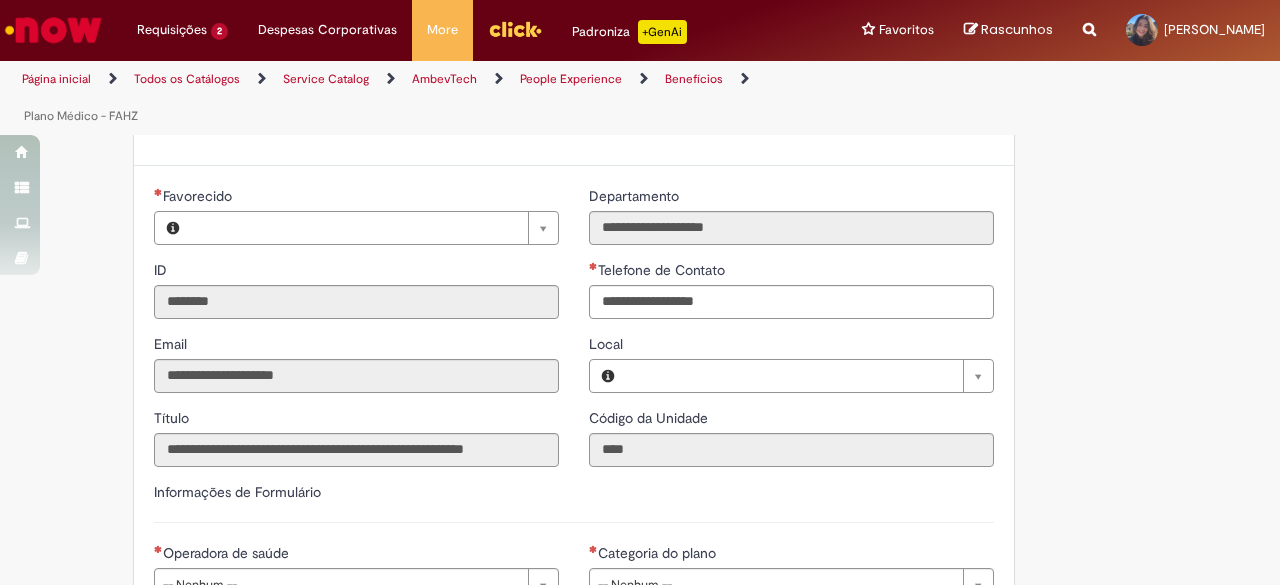 scroll, scrollTop: 0, scrollLeft: 0, axis: both 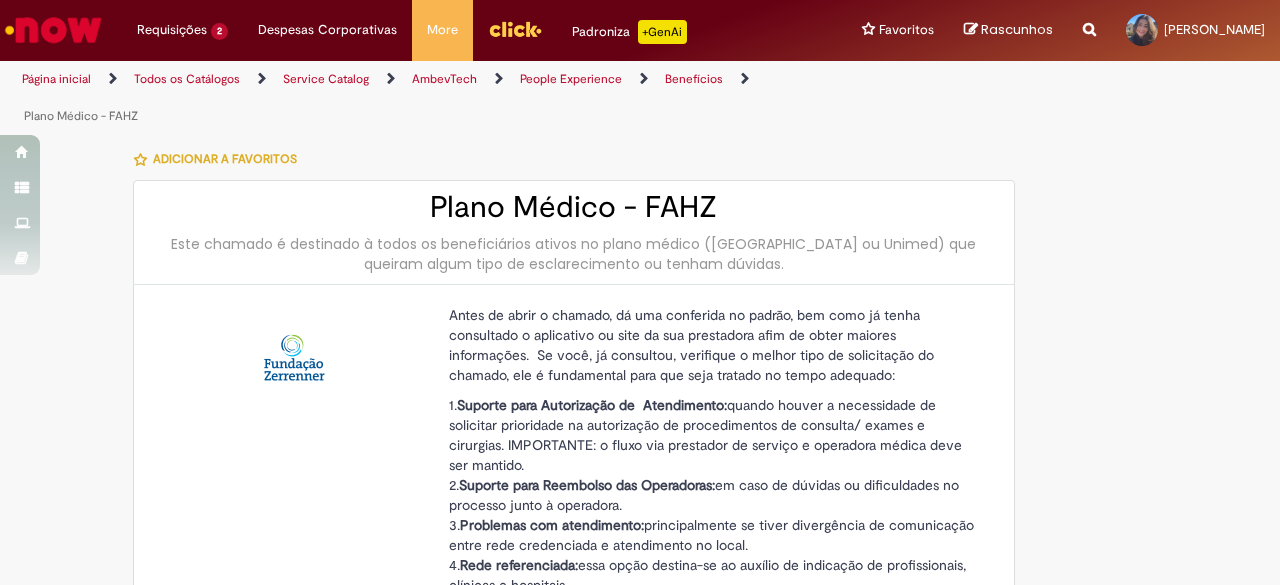 type on "**********" 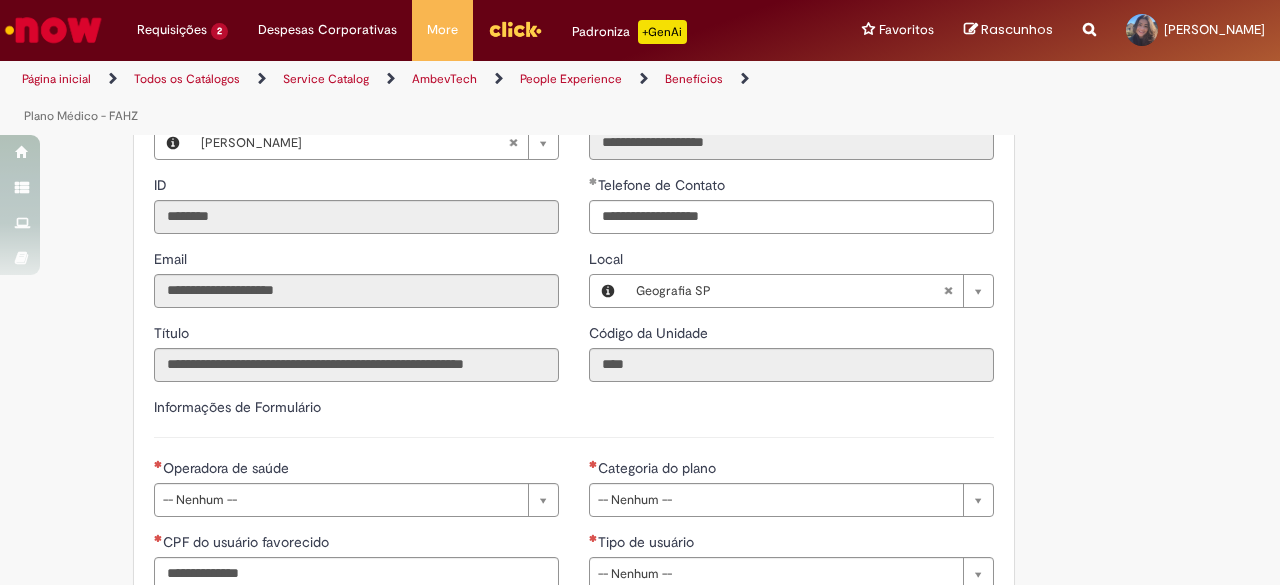 scroll, scrollTop: 1000, scrollLeft: 0, axis: vertical 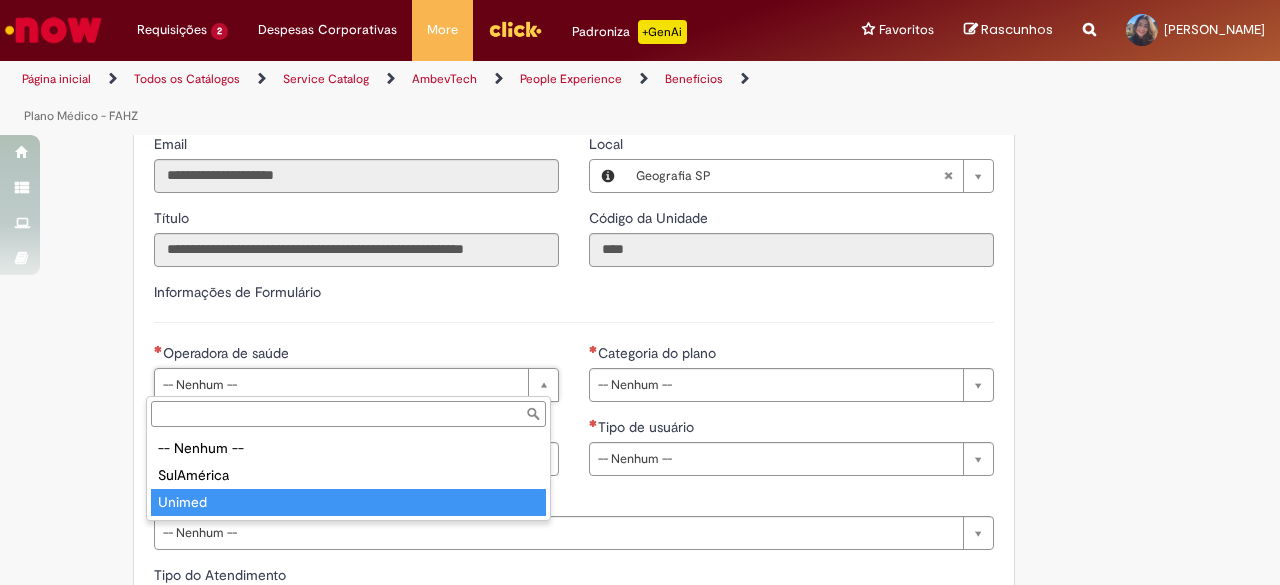 type on "******" 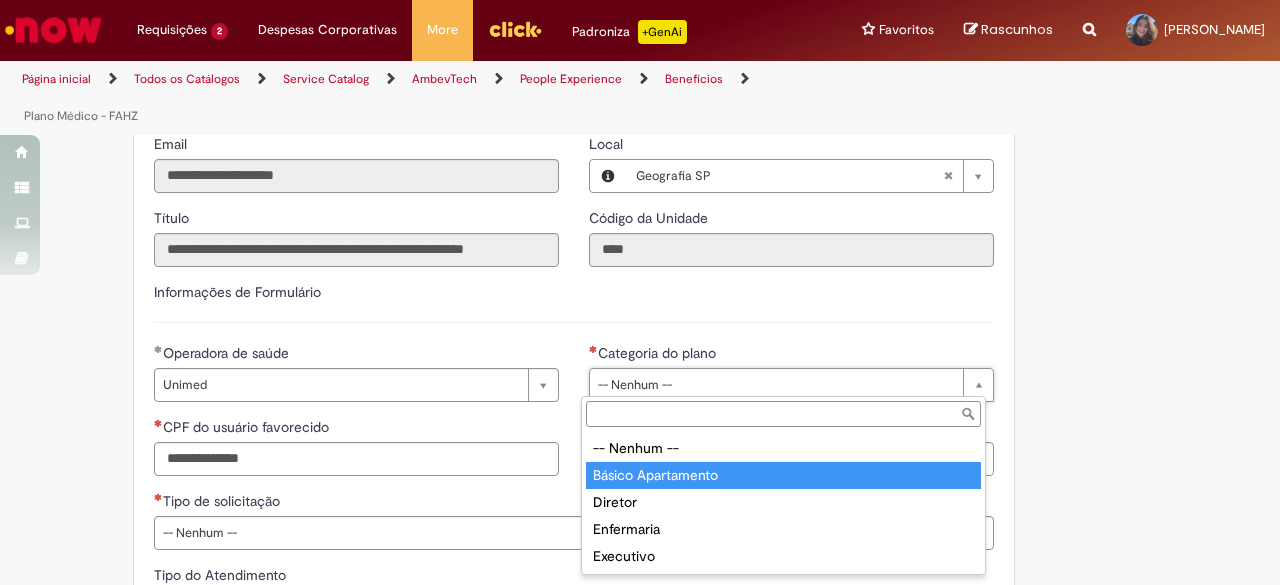 type on "**********" 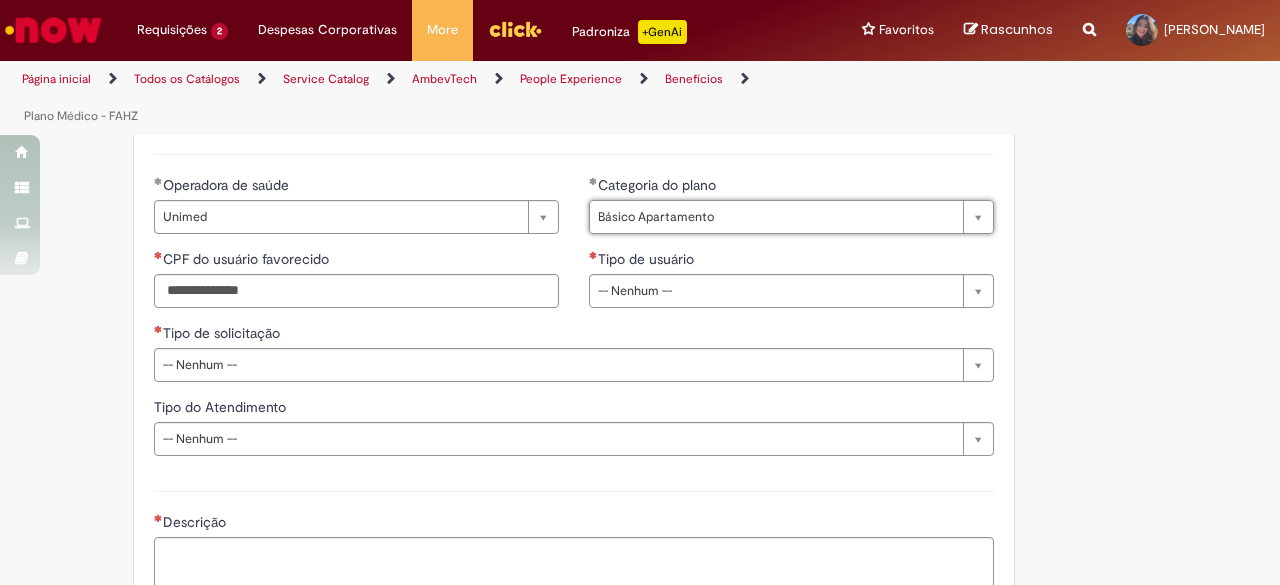 scroll, scrollTop: 1200, scrollLeft: 0, axis: vertical 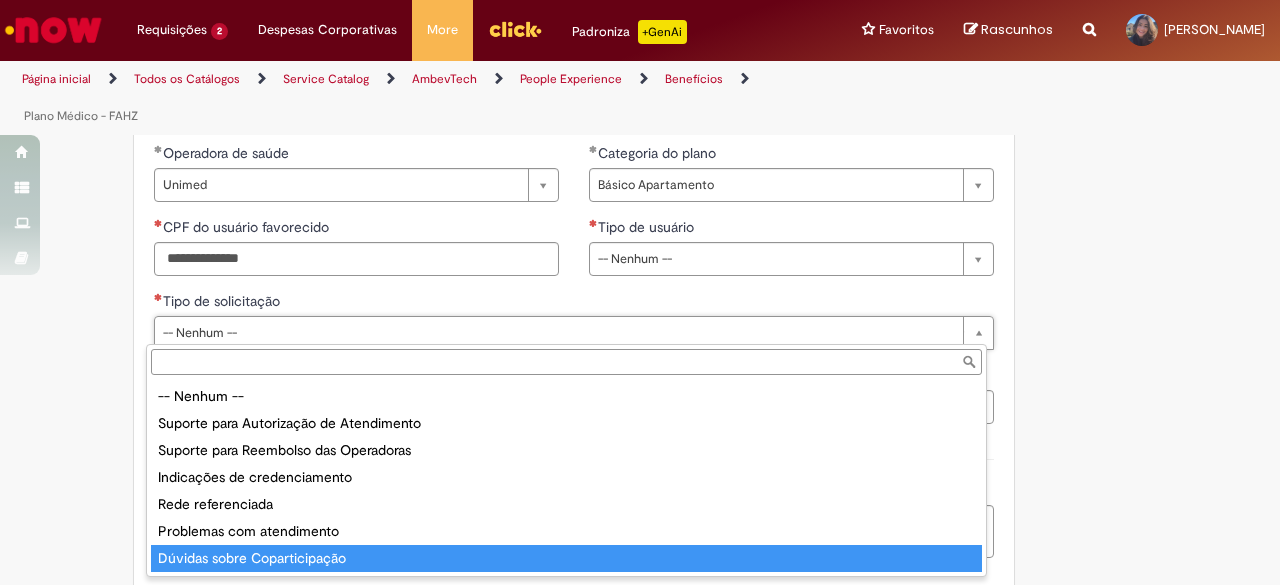 type on "**********" 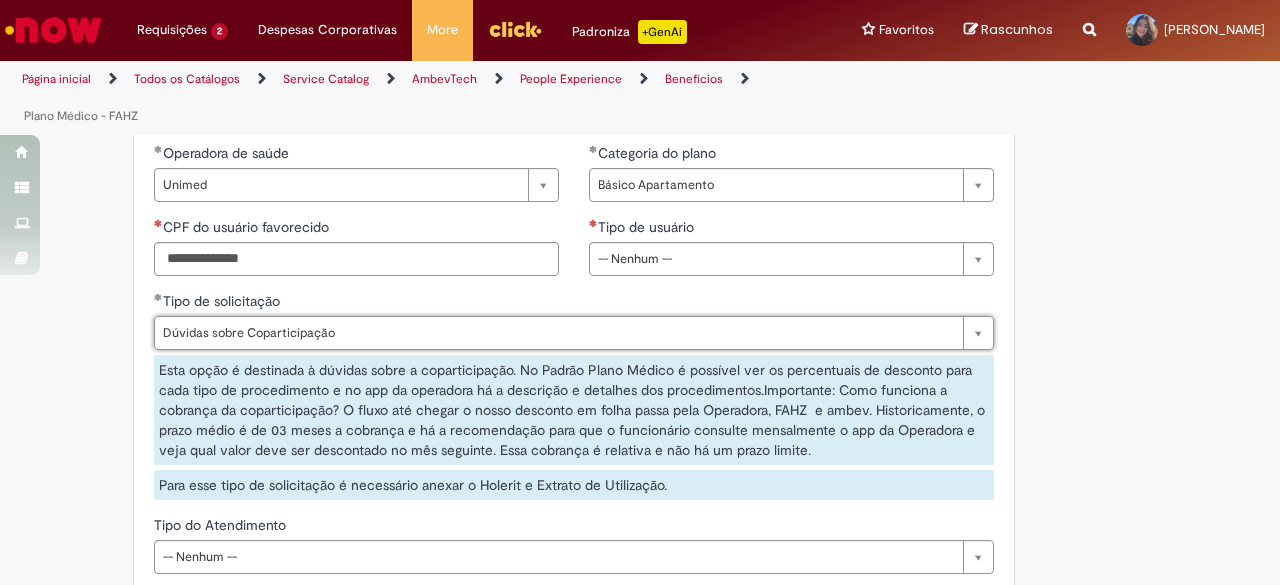 click on "Esta opção é destinada à dúvidas sobre a coparticipação. No Padrão Plano Médico é possível ver os percentuais de desconto para cada tipo de procedimento e no app da operadora há a descrição e detalhes dos procedimentos.Importante: Como funciona a cobrança da coparticipação? O fluxo até chegar o nosso desconto em folha passa pela Operadora, FAHZ  e ambev. Historicamente, o prazo médio é de 03 meses a cobrança e há a recomendação para que o funcionário consulte mensalmente o app da Operadora e veja qual valor deve ser descontado no mês seguinte. Essa cobrança é relativa e não há um prazo limite." at bounding box center [574, 410] 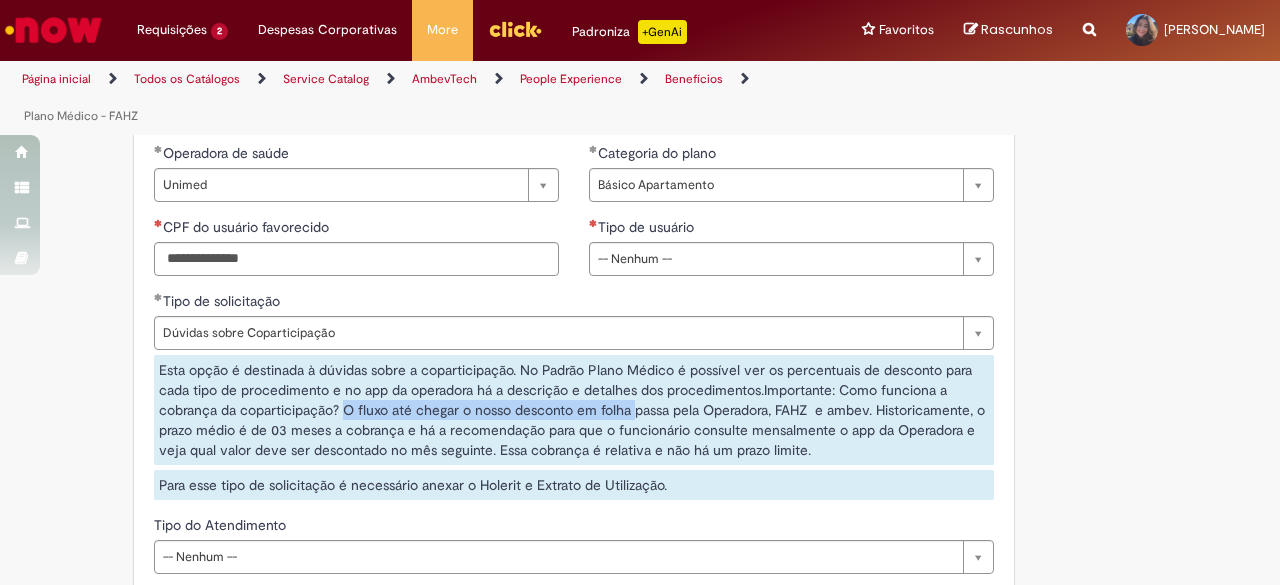 drag, startPoint x: 337, startPoint y: 401, endPoint x: 632, endPoint y: 406, distance: 295.04236 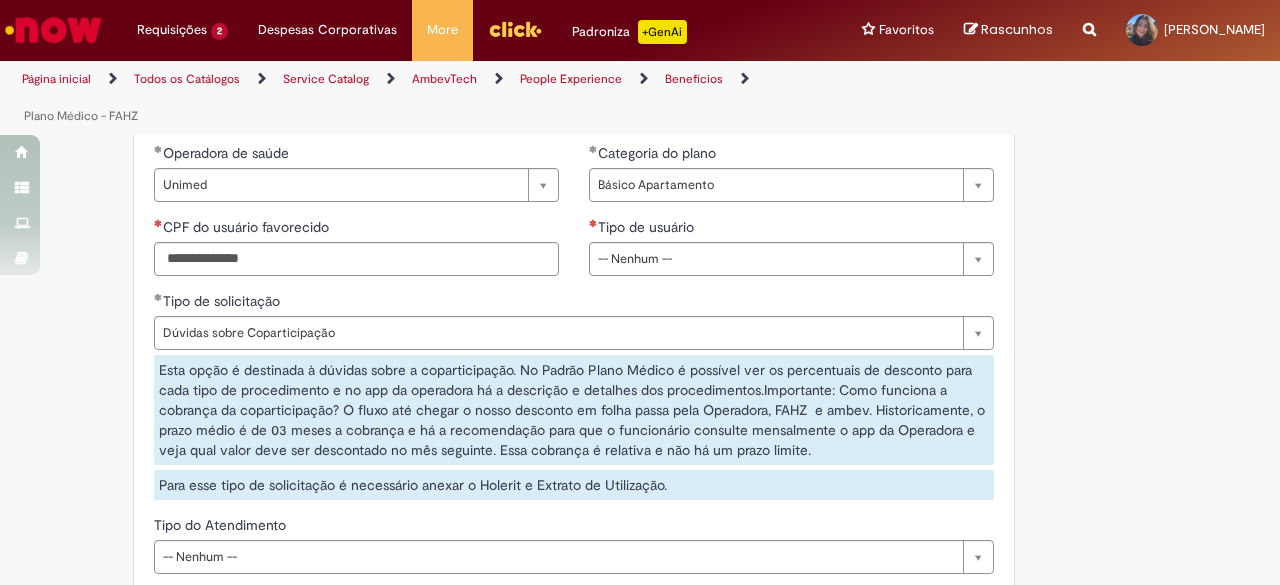 click on "Esta opção é destinada à dúvidas sobre a coparticipação. No Padrão Plano Médico é possível ver os percentuais de desconto para cada tipo de procedimento e no app da operadora há a descrição e detalhes dos procedimentos.Importante: Como funciona a cobrança da coparticipação? O fluxo até chegar o nosso desconto em folha passa pela Operadora, FAHZ  e ambev. Historicamente, o prazo médio é de 03 meses a cobrança e há a recomendação para que o funcionário consulte mensalmente o app da Operadora e veja qual valor deve ser descontado no mês seguinte. Essa cobrança é relativa e não há um prazo limite." at bounding box center [574, 410] 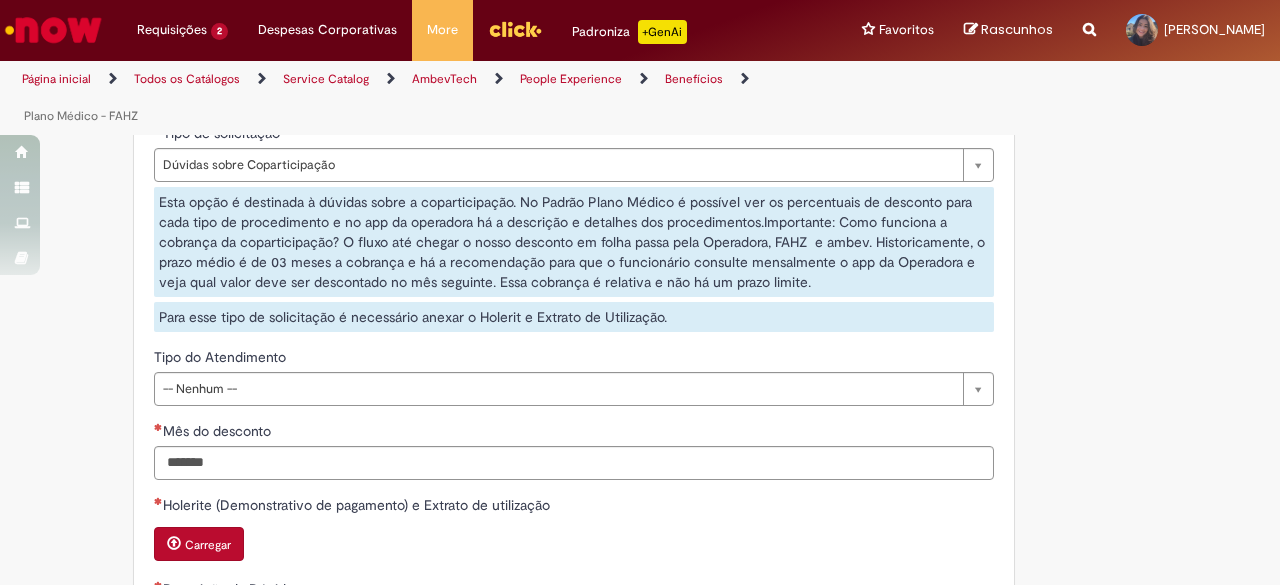 scroll, scrollTop: 1400, scrollLeft: 0, axis: vertical 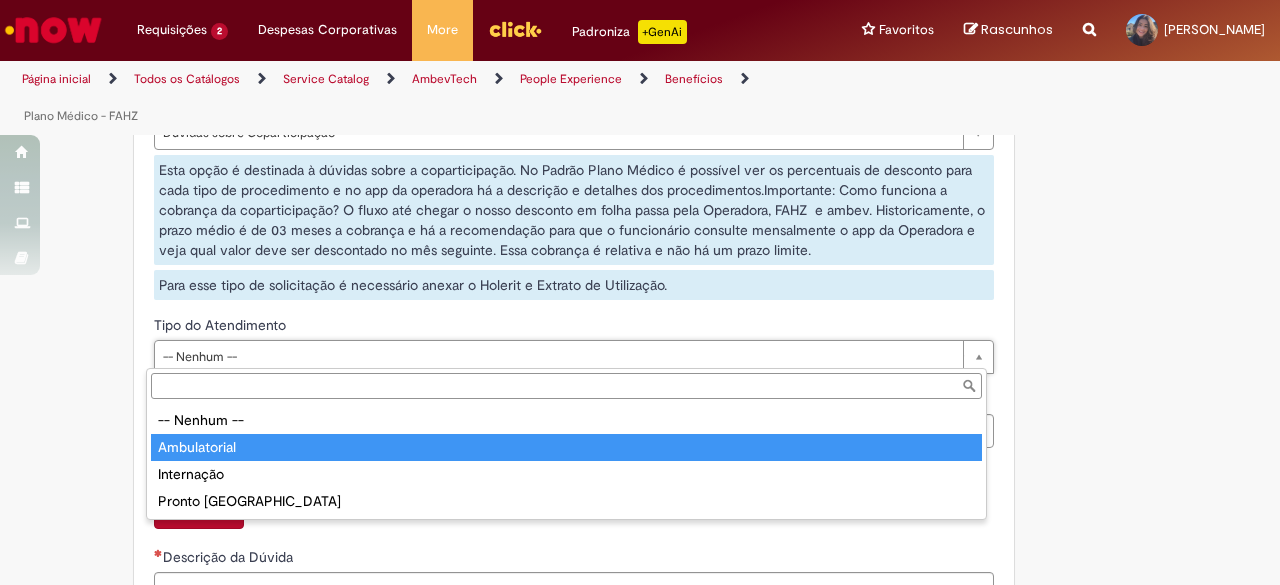 type on "**********" 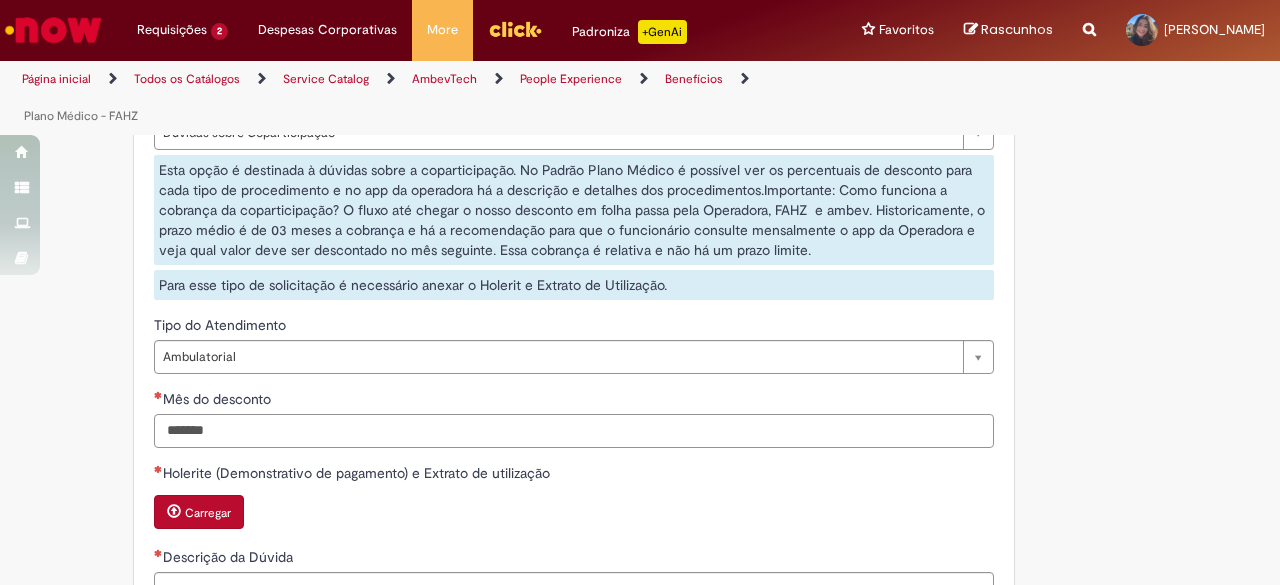 click on "Mês do desconto" at bounding box center [574, 431] 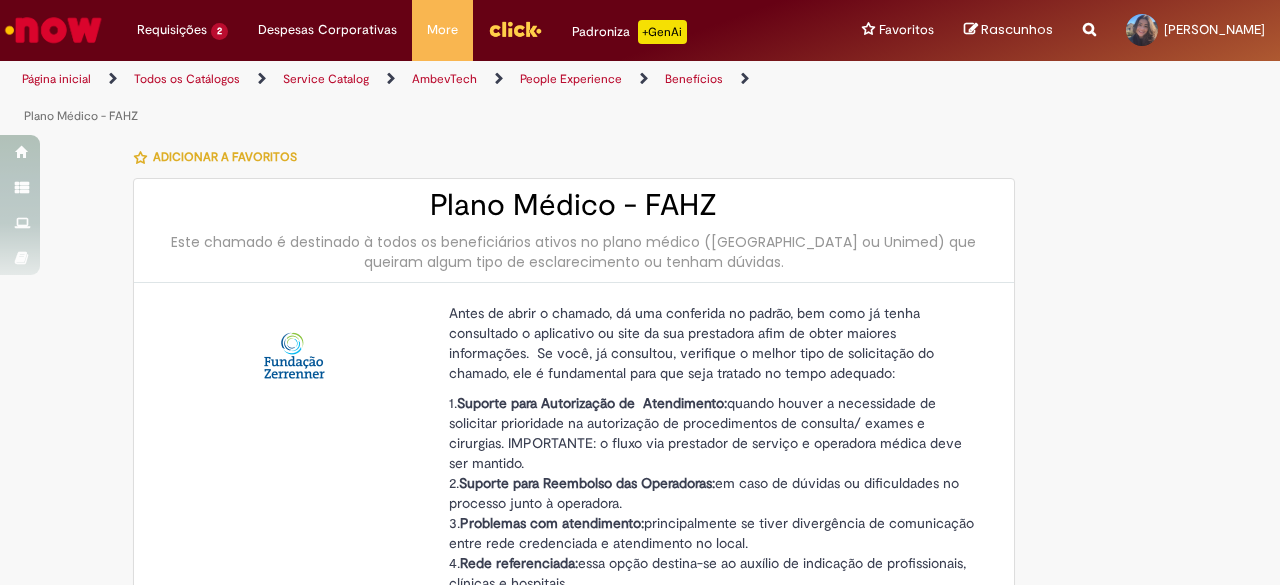 scroll, scrollTop: 0, scrollLeft: 0, axis: both 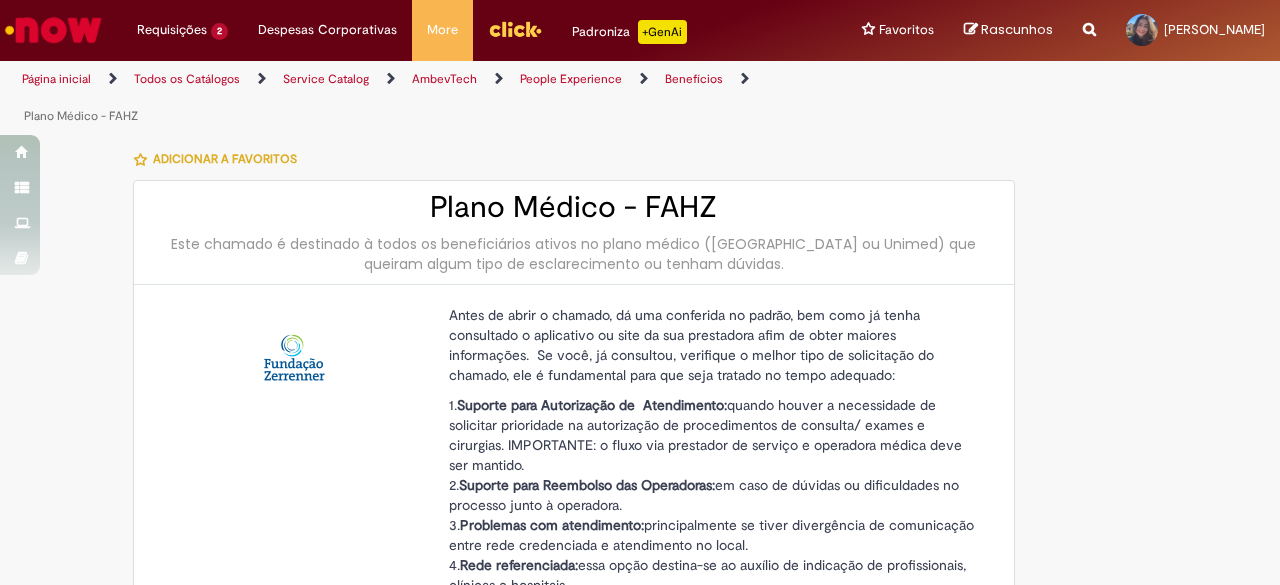 type on "********" 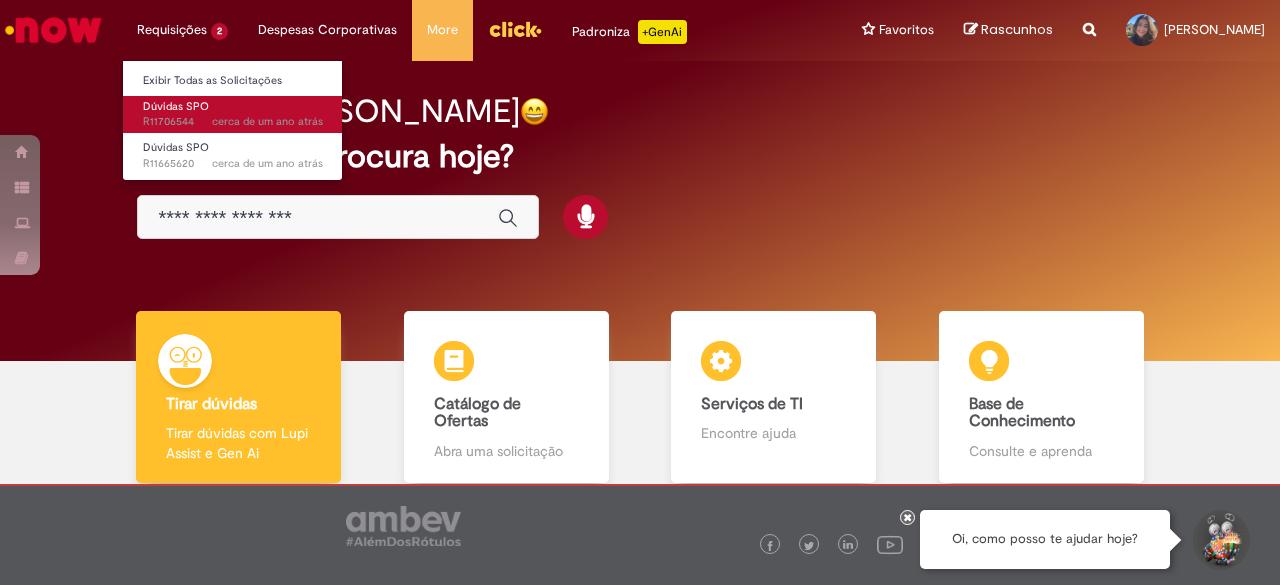 scroll, scrollTop: 0, scrollLeft: 0, axis: both 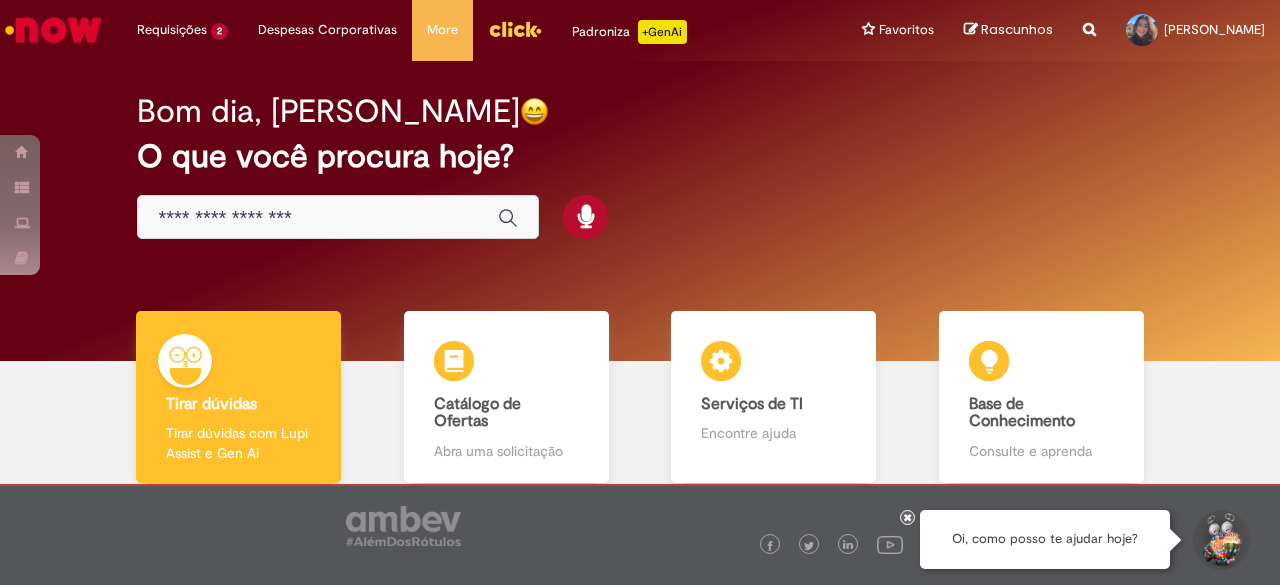 click at bounding box center [318, 218] 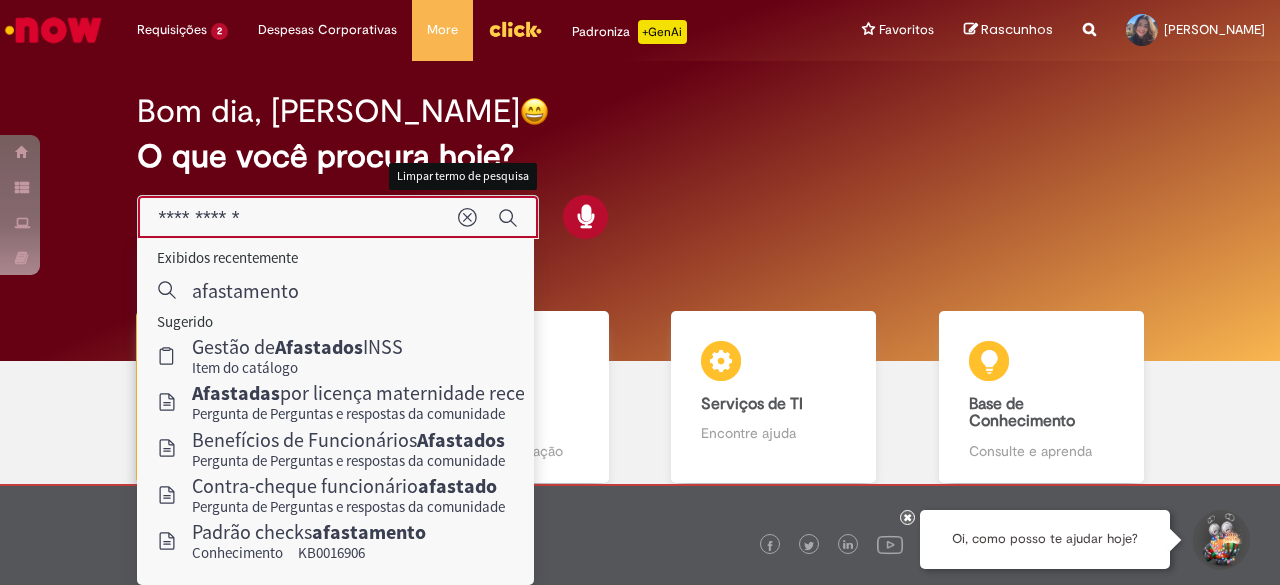 type on "**********" 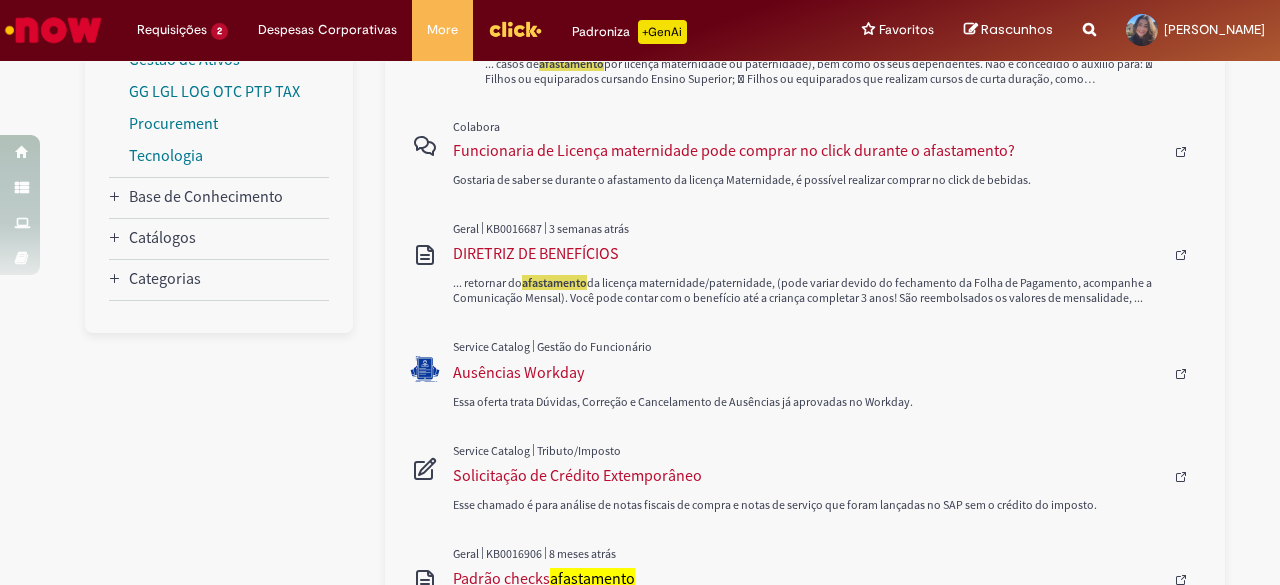scroll, scrollTop: 0, scrollLeft: 0, axis: both 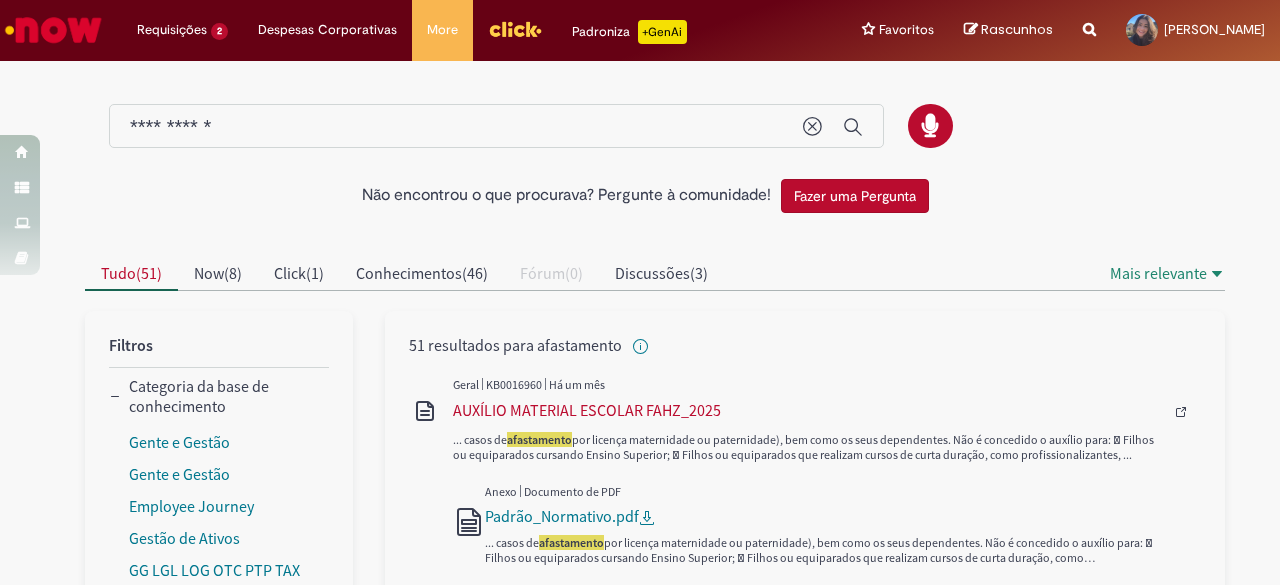 click on "**********" at bounding box center [496, 126] 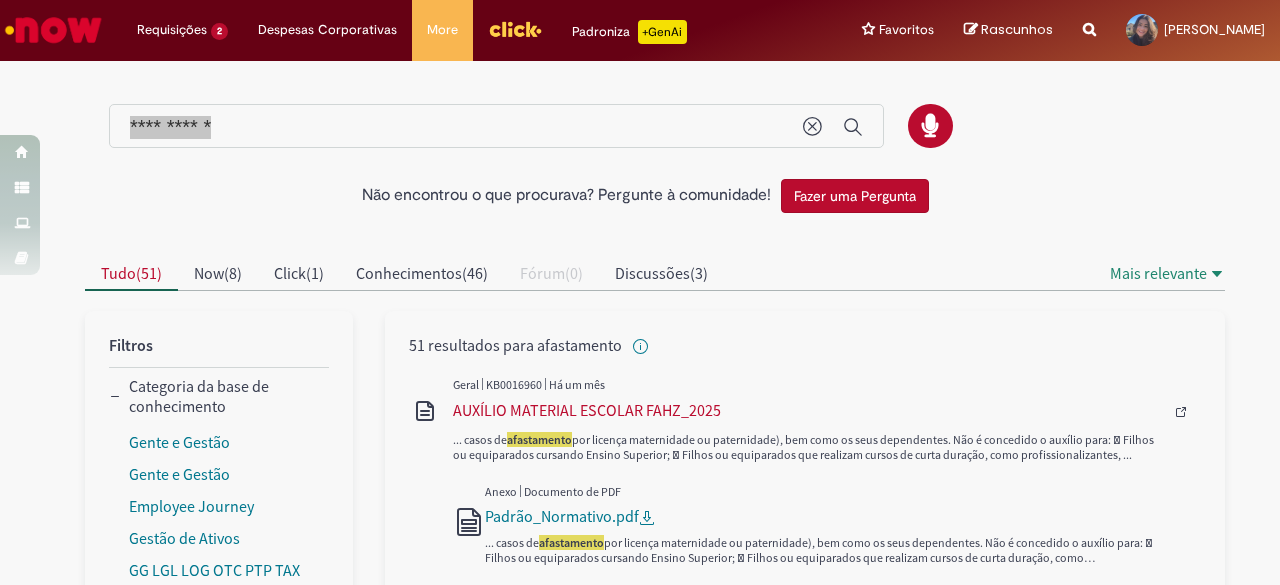 click on "**********" at bounding box center (496, 126) 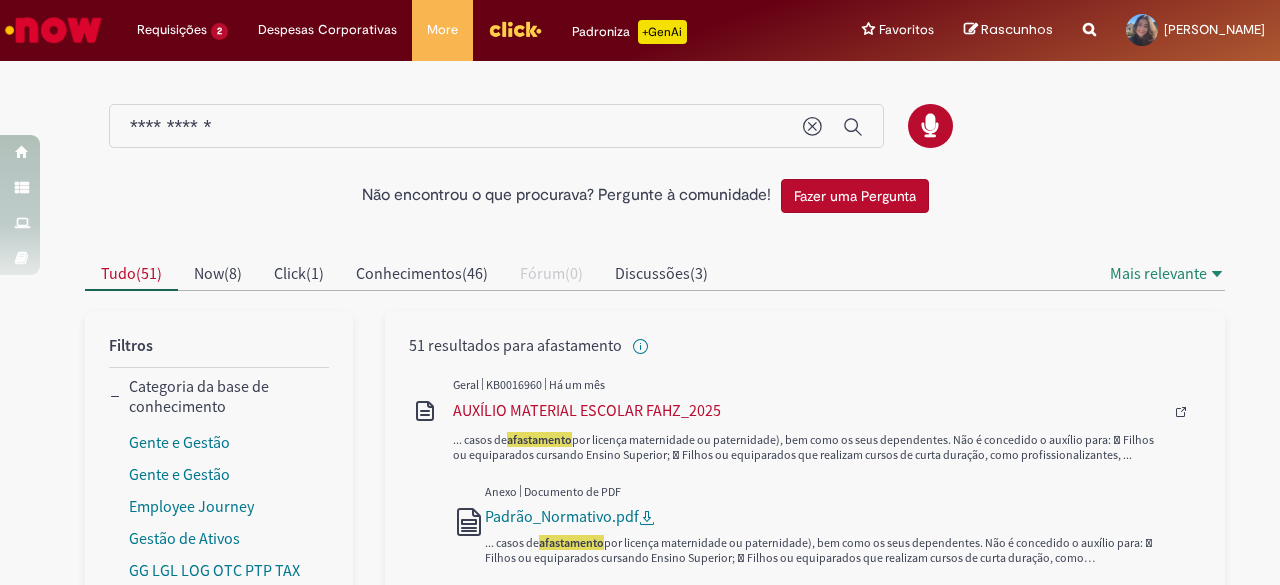 click on "**********" at bounding box center (496, 126) 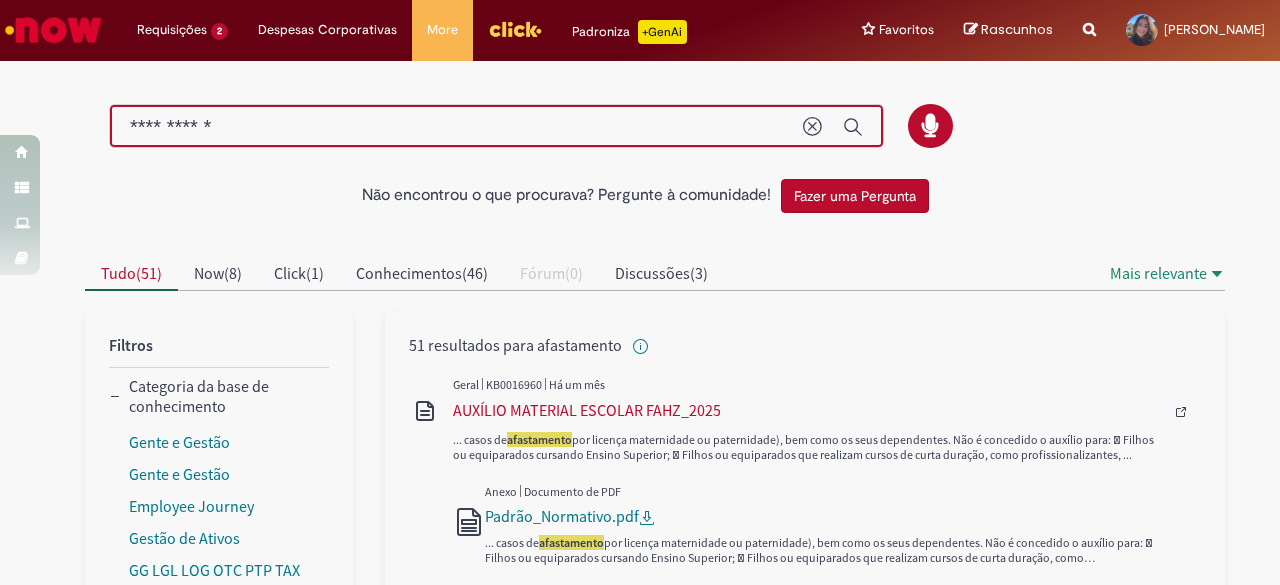 click on "**********" at bounding box center (456, 127) 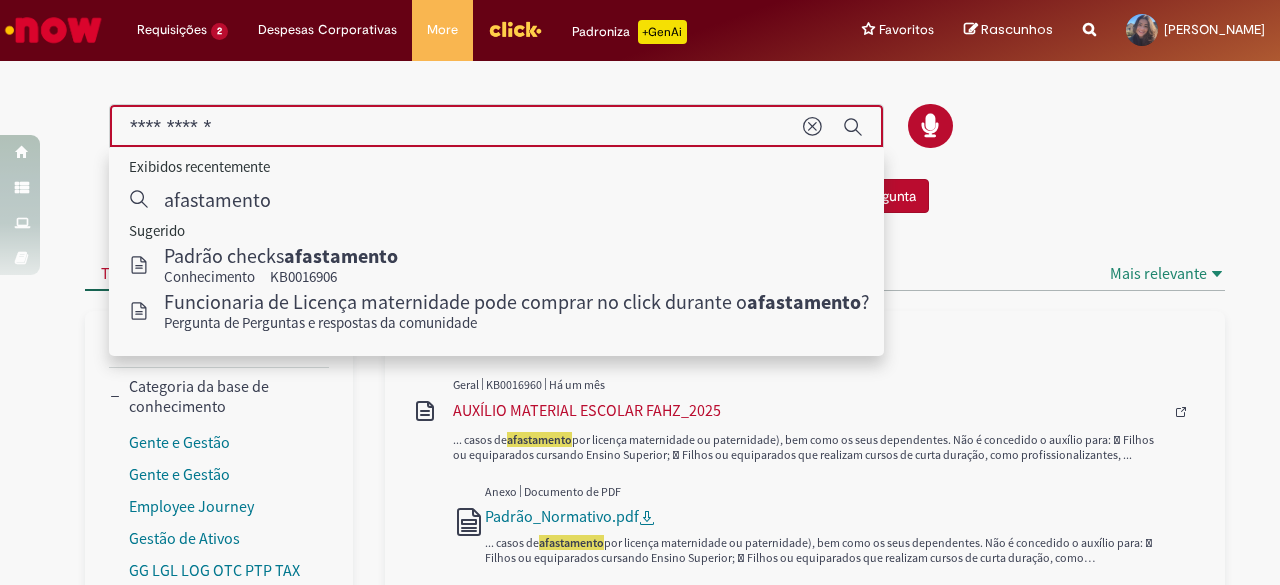 click on "**********" at bounding box center (456, 127) 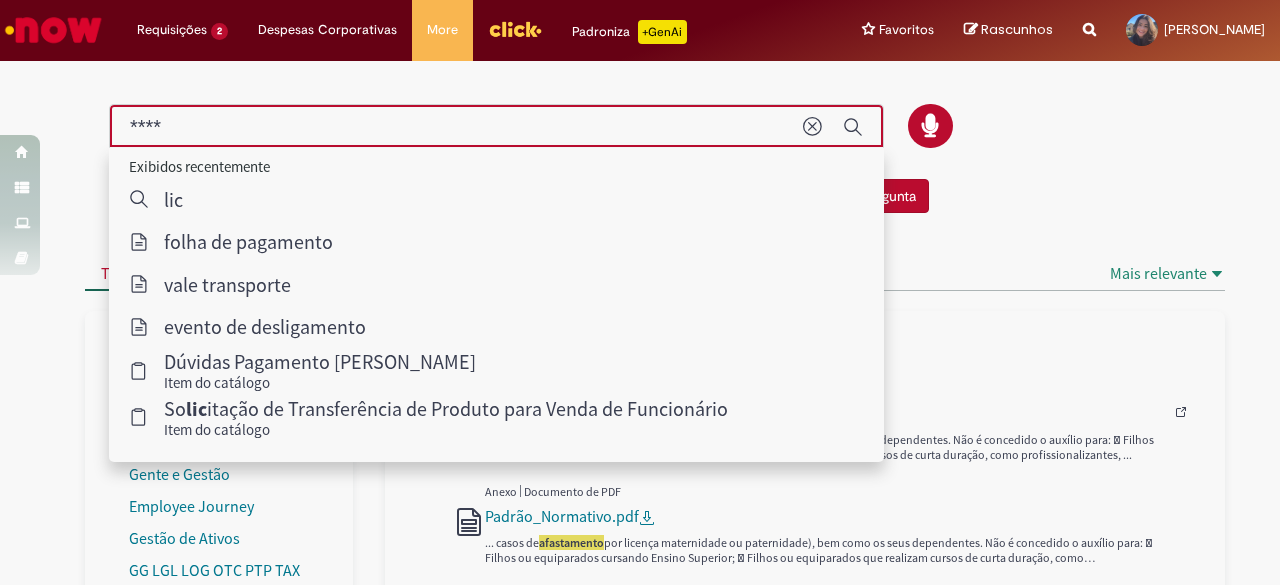 type on "*****" 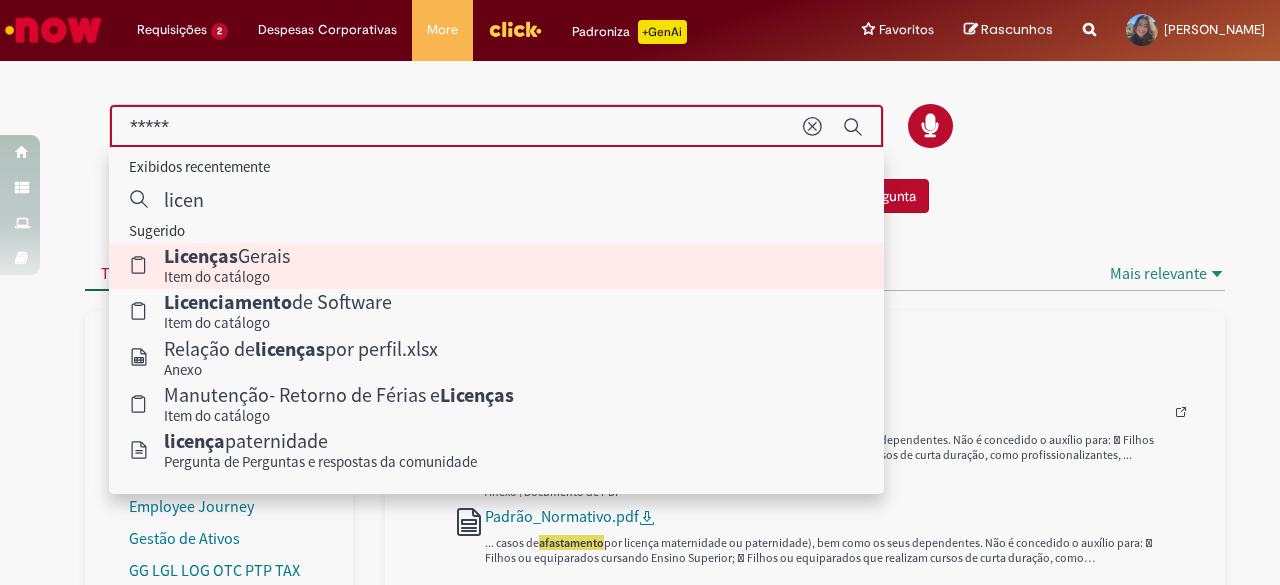 type 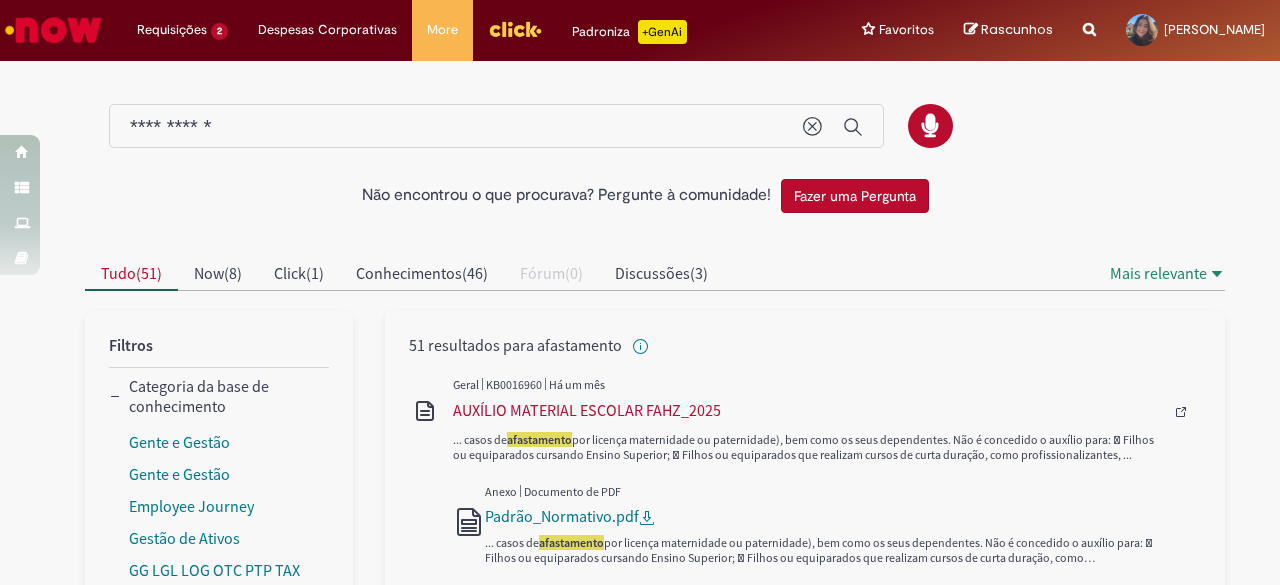 click on "**********" at bounding box center (496, 126) 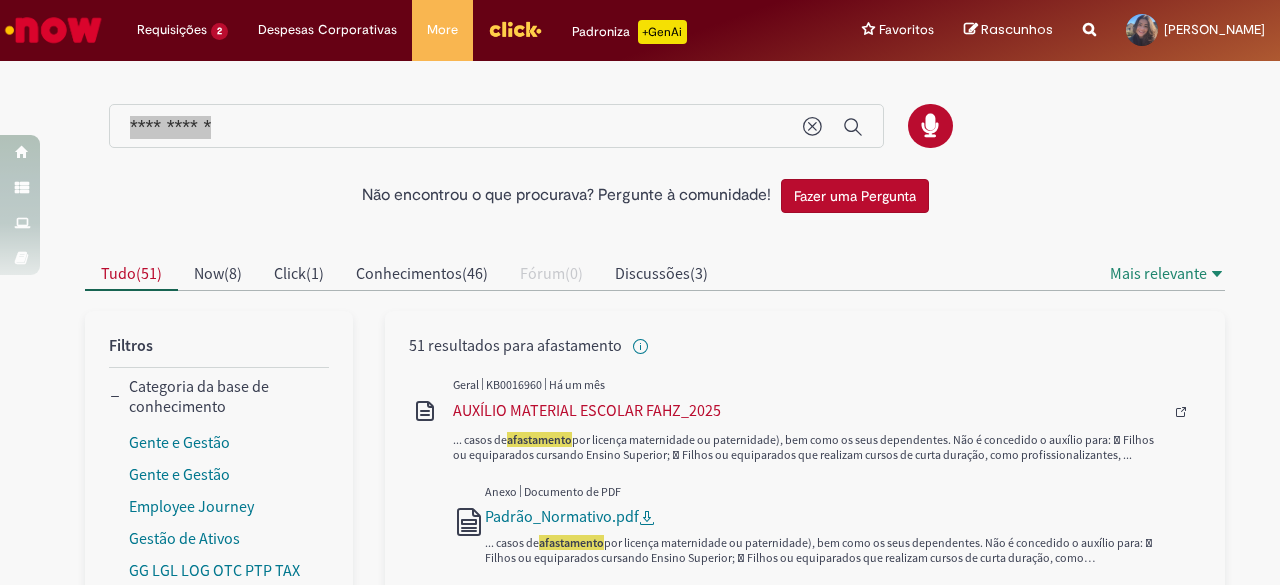 click on "**********" at bounding box center [496, 126] 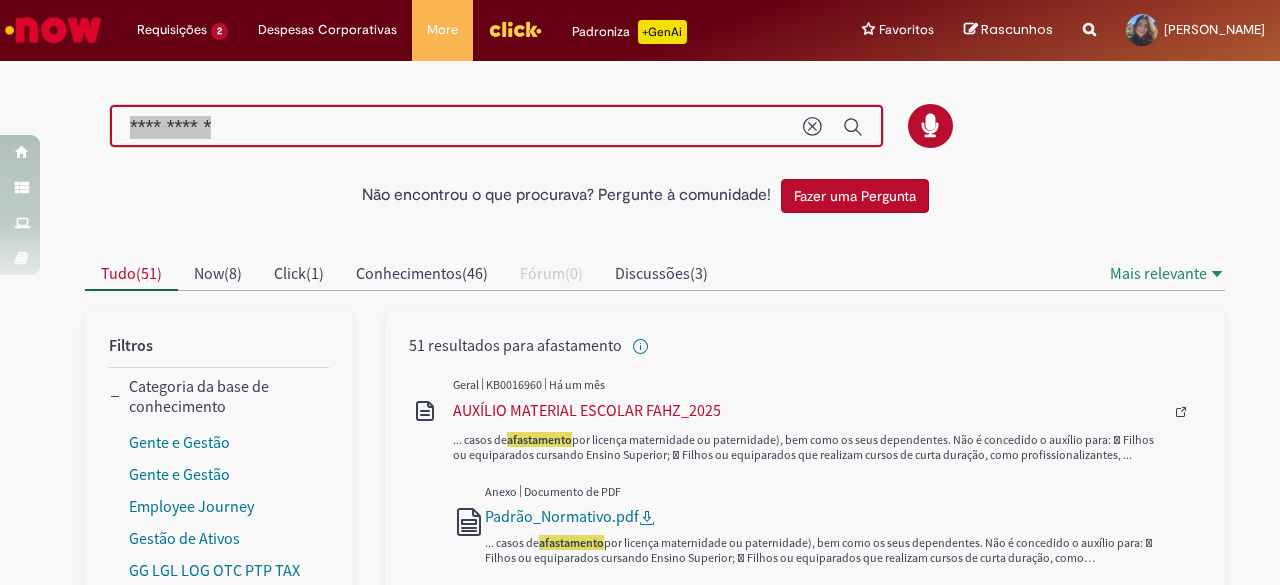 click on "**********" at bounding box center [456, 127] 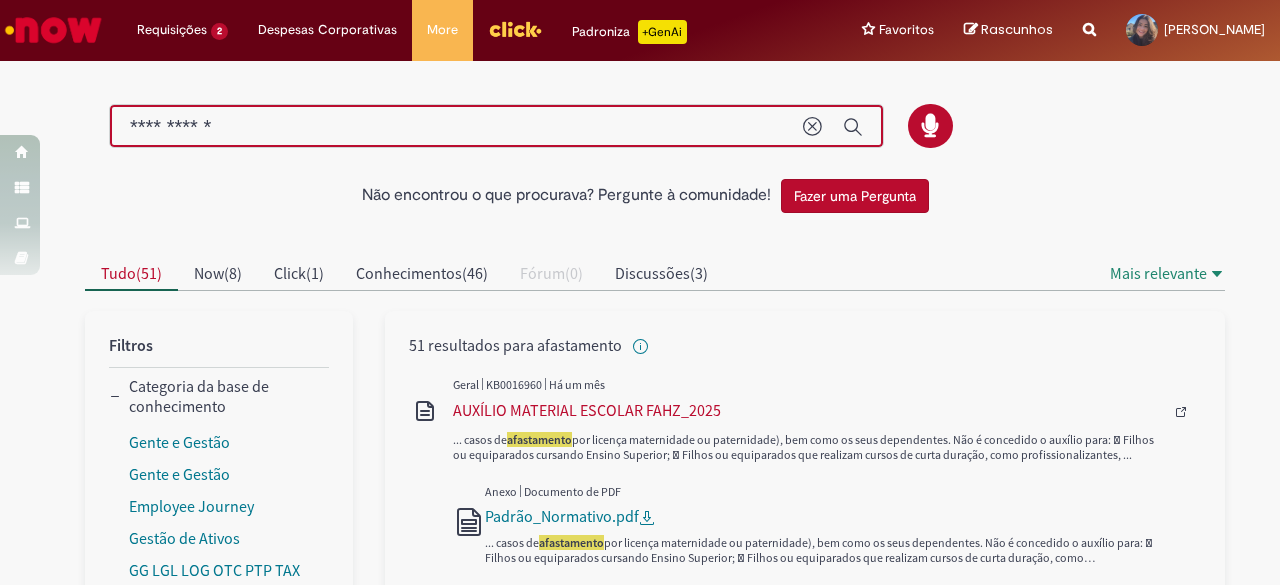 click on "**********" at bounding box center (456, 127) 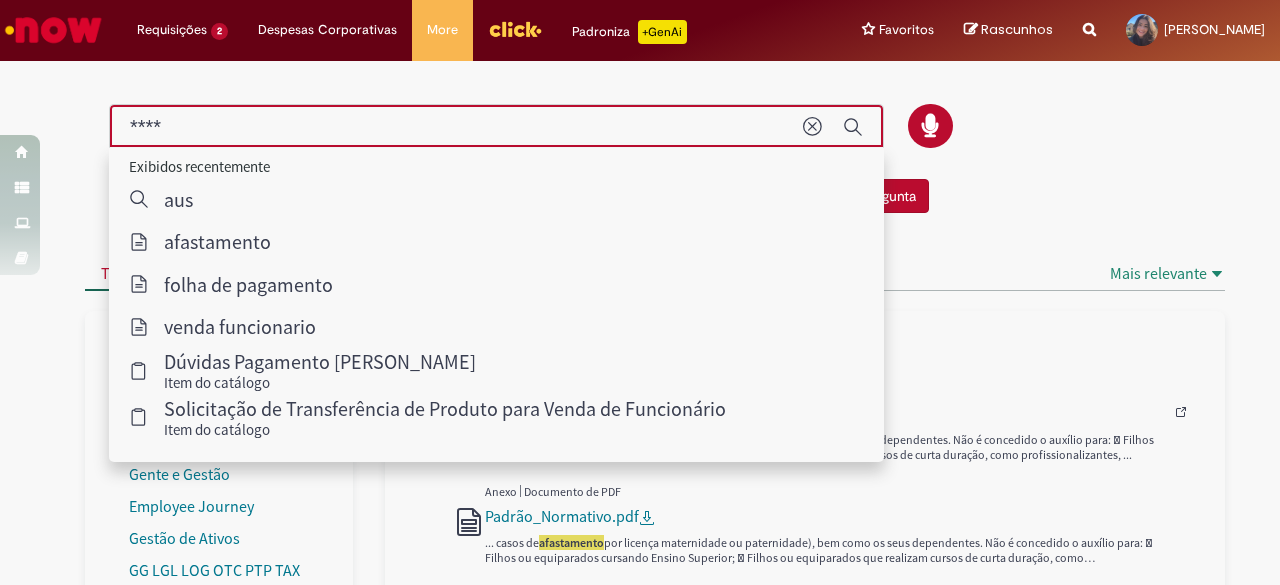 type on "*****" 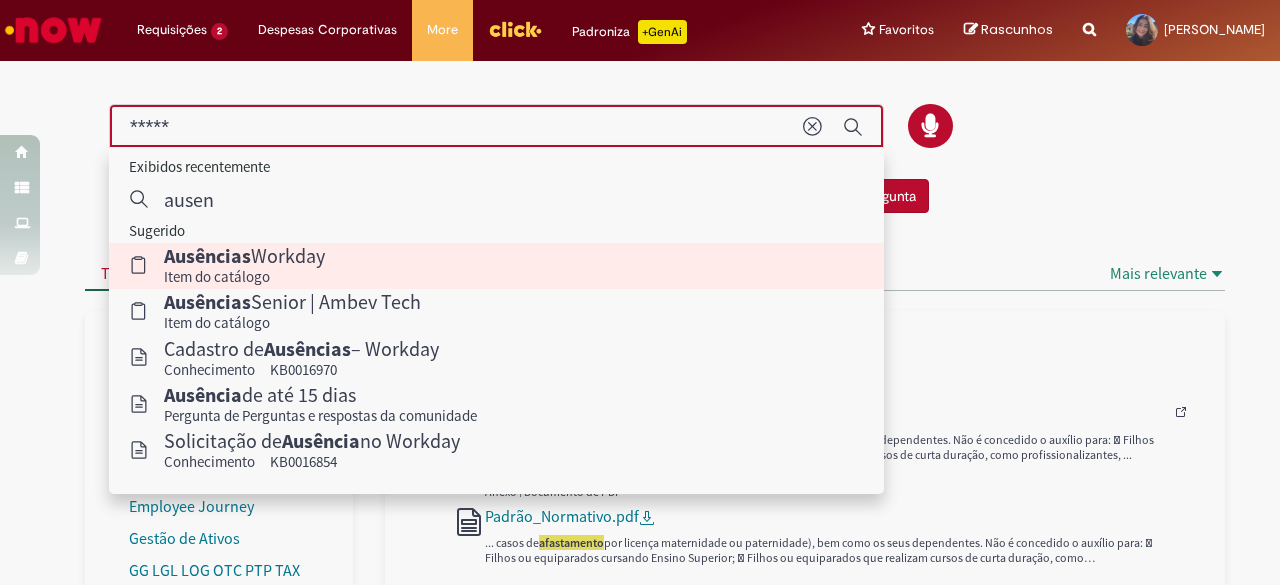 type 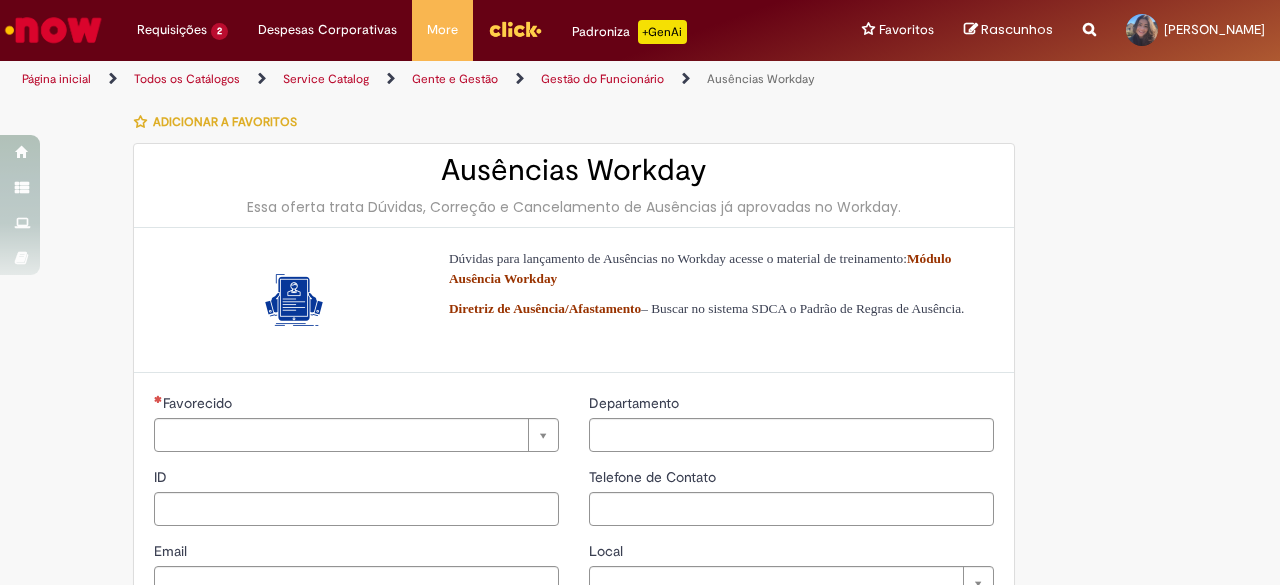 type on "********" 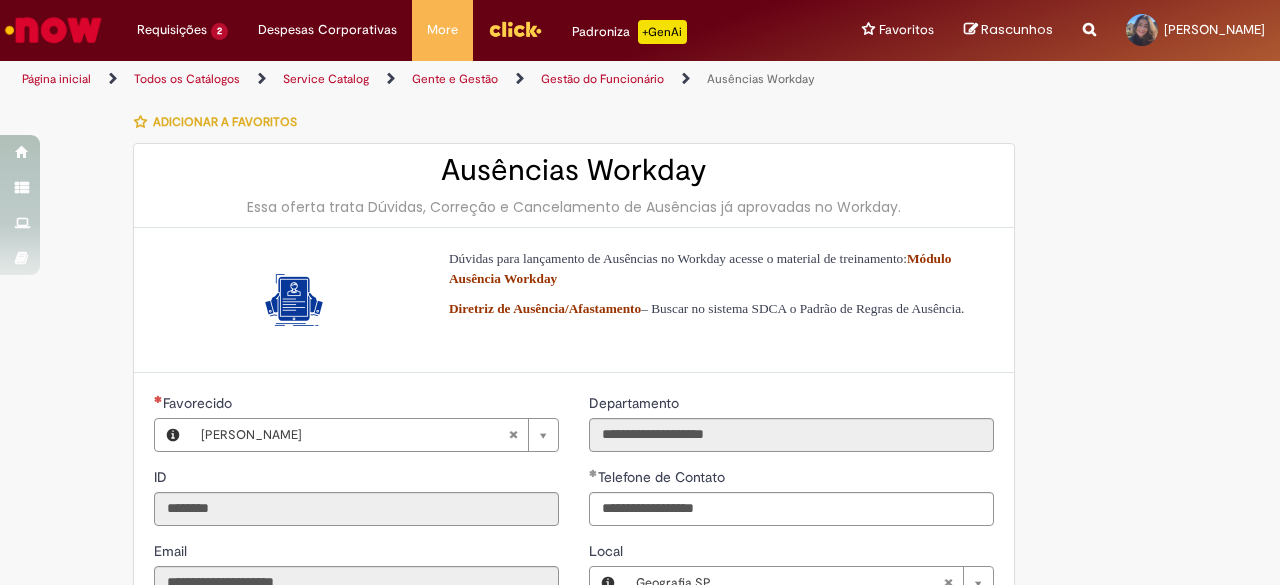 type on "**********" 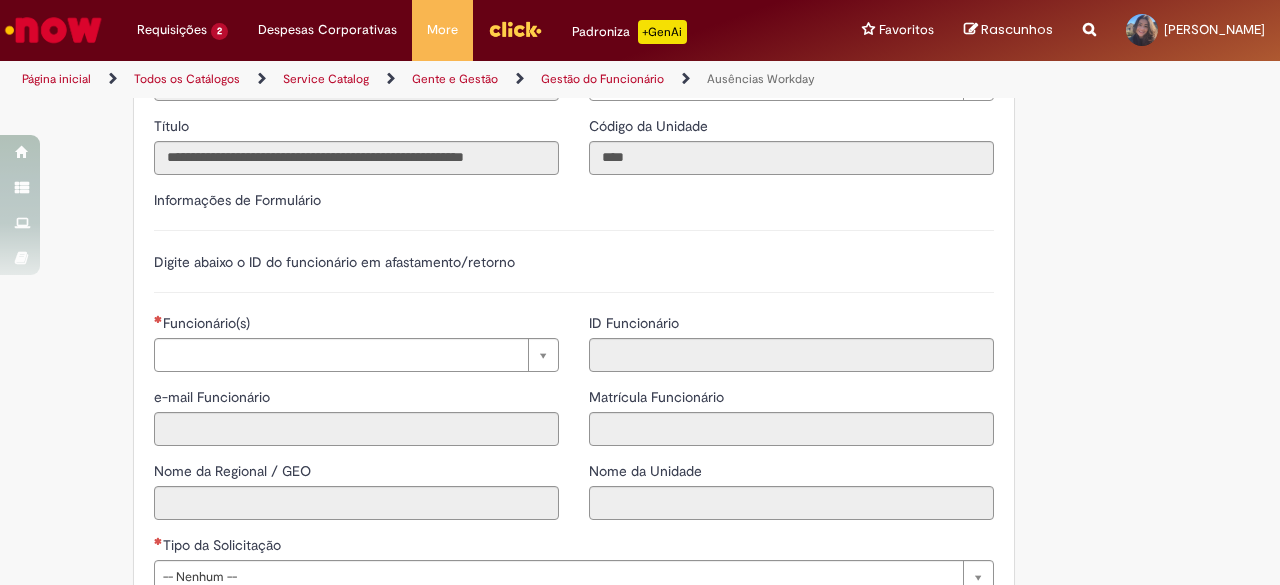 scroll, scrollTop: 500, scrollLeft: 0, axis: vertical 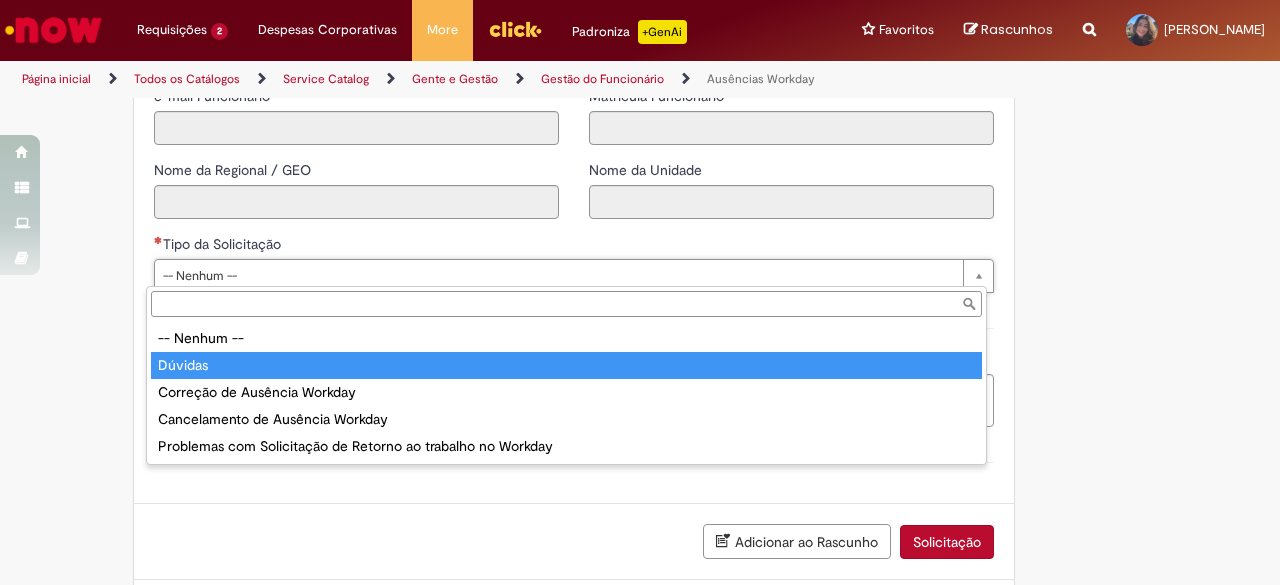 type on "*******" 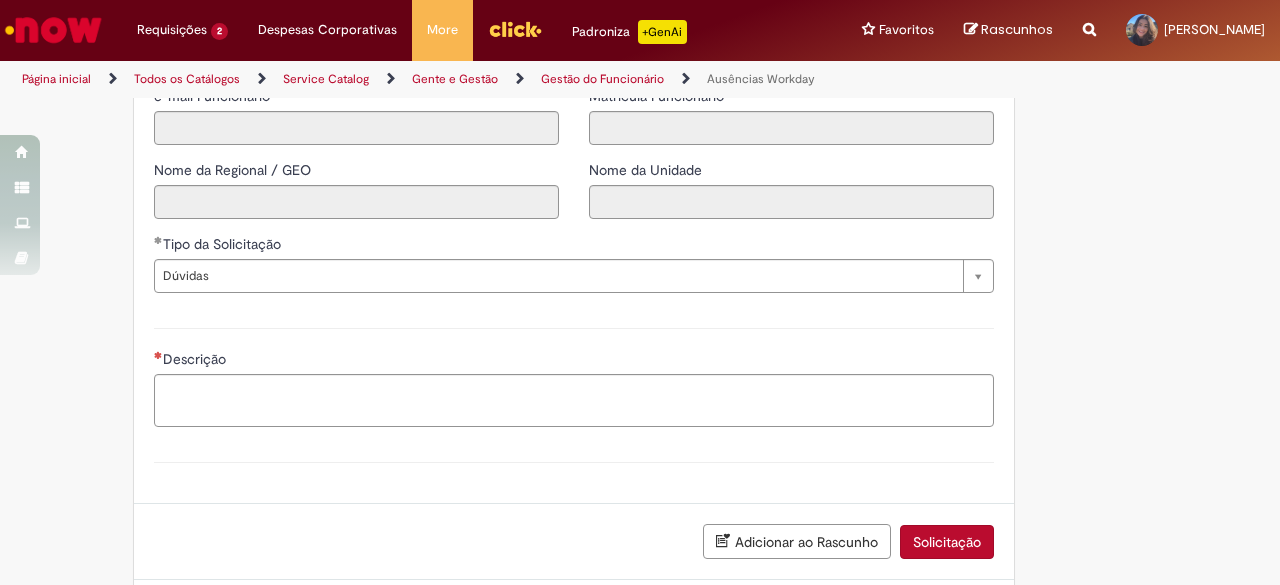 click on "Descrição" at bounding box center [574, 361] 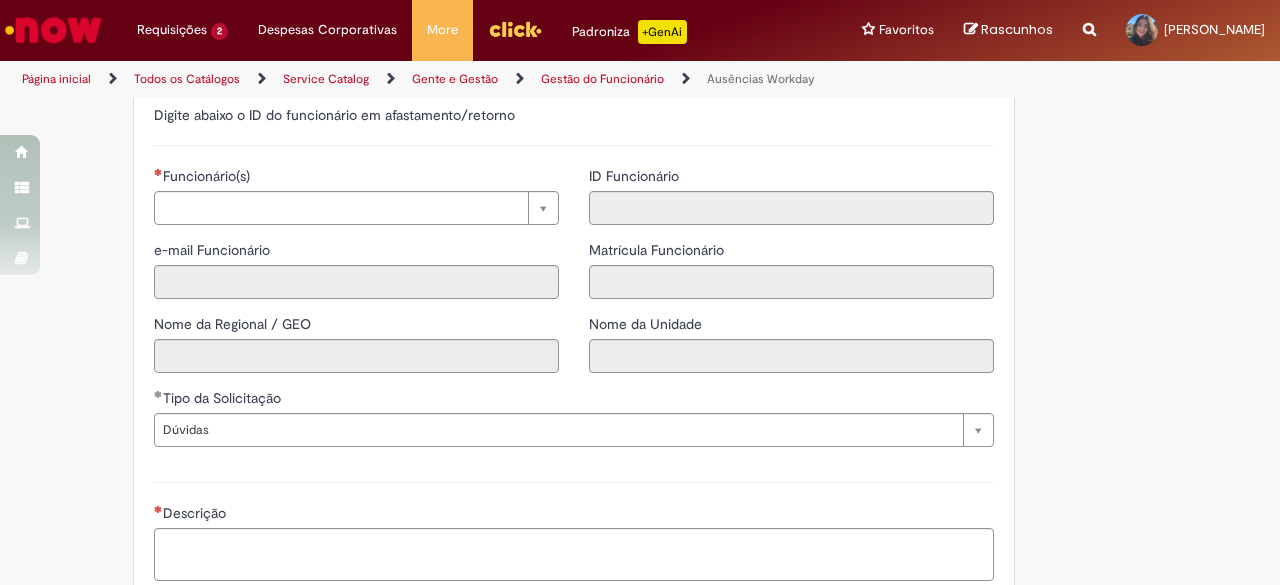 scroll, scrollTop: 600, scrollLeft: 0, axis: vertical 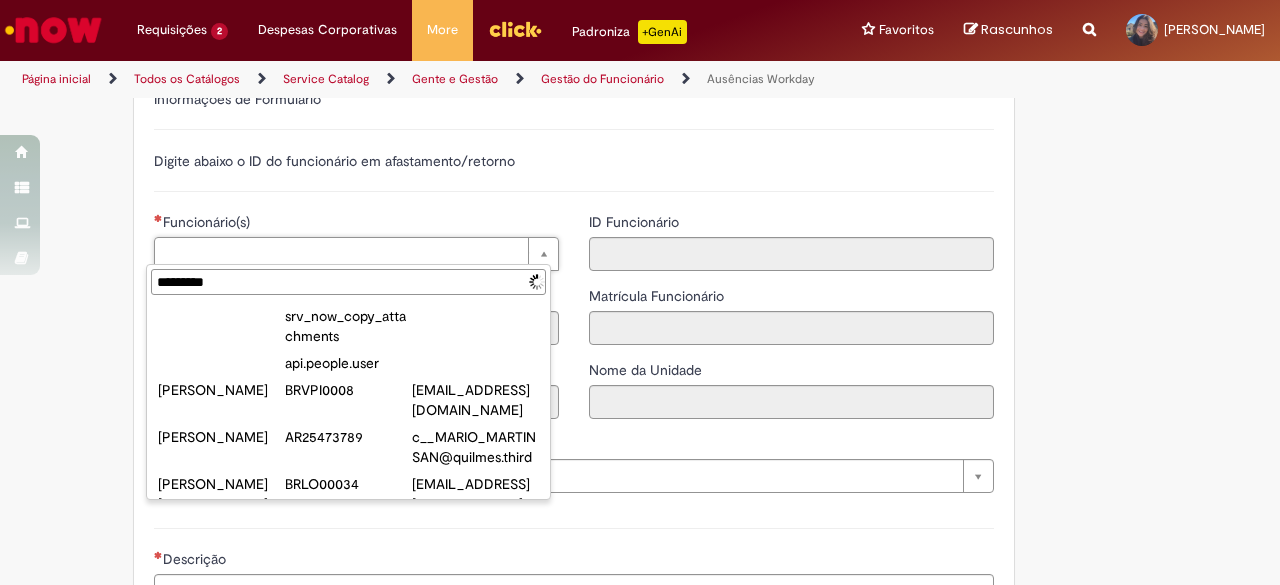 type on "**********" 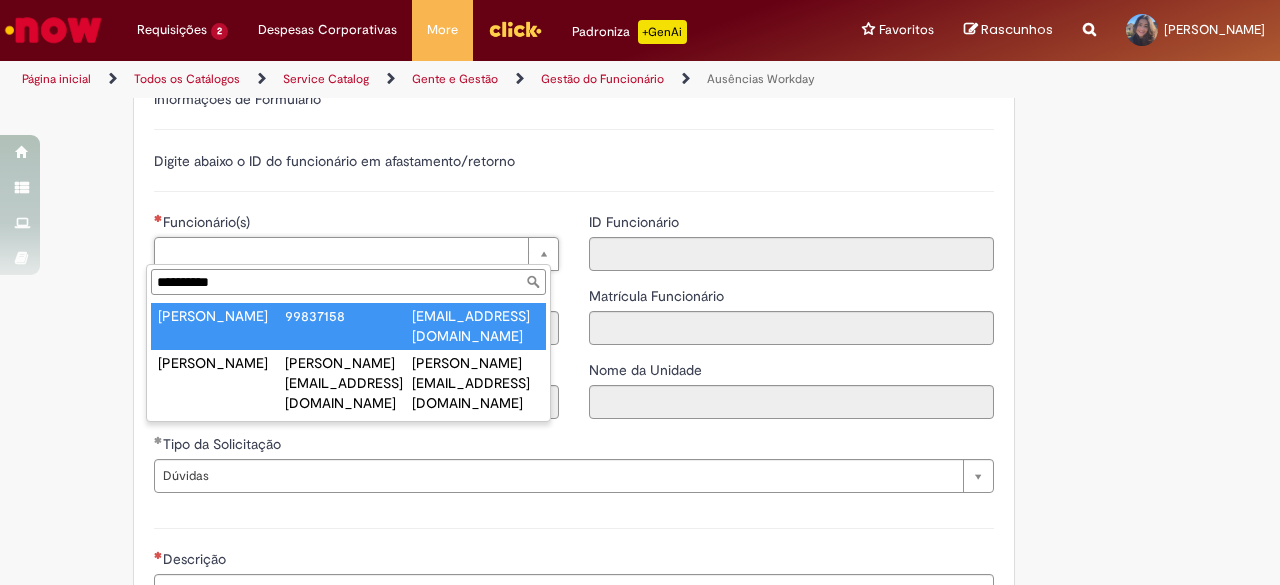 type on "**********" 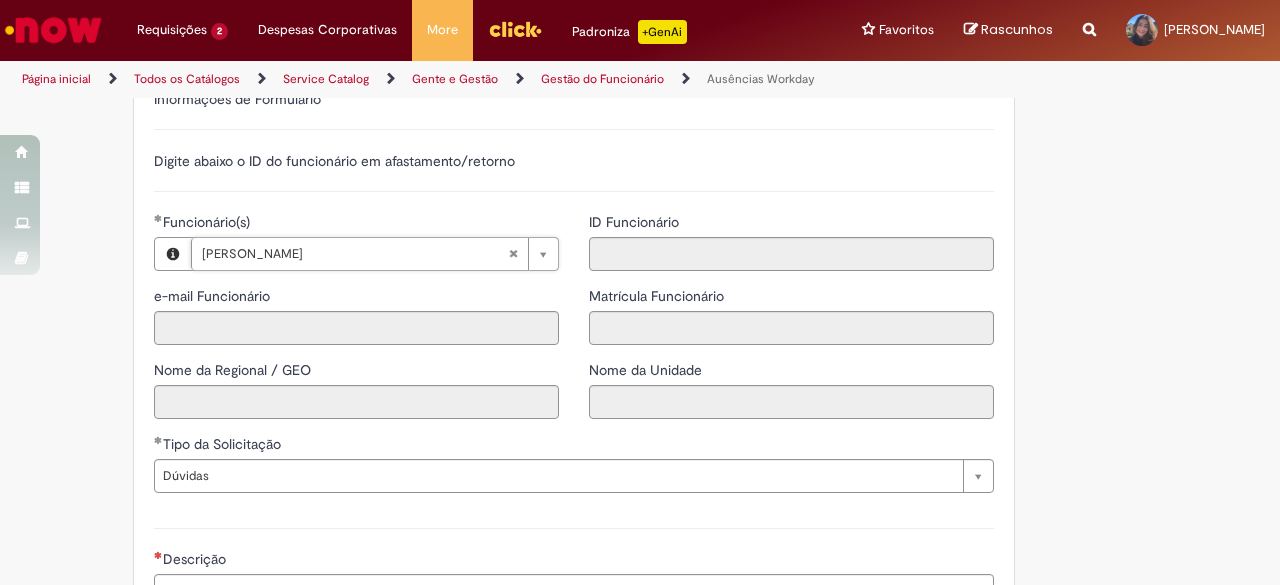 type on "**********" 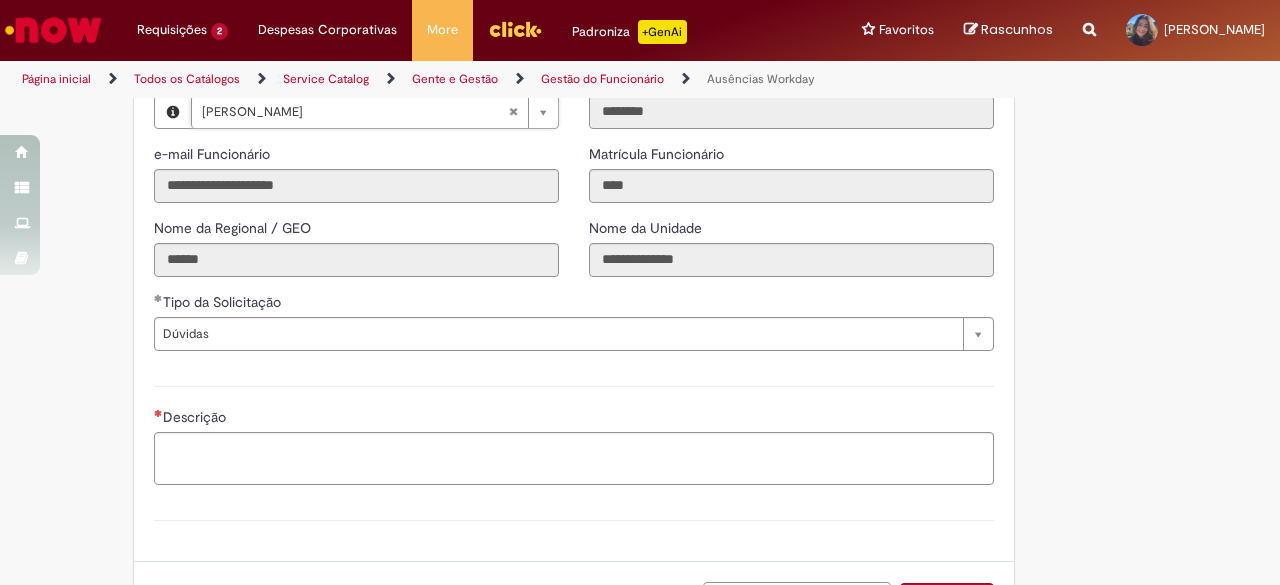 scroll, scrollTop: 748, scrollLeft: 0, axis: vertical 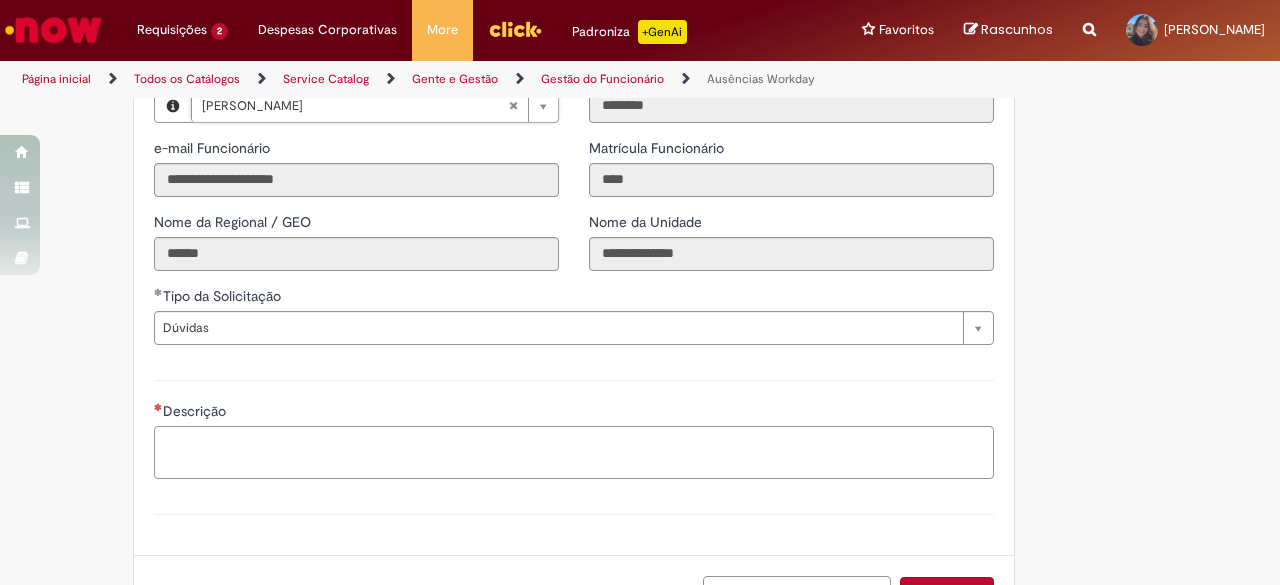click on "Descrição" at bounding box center (574, 452) 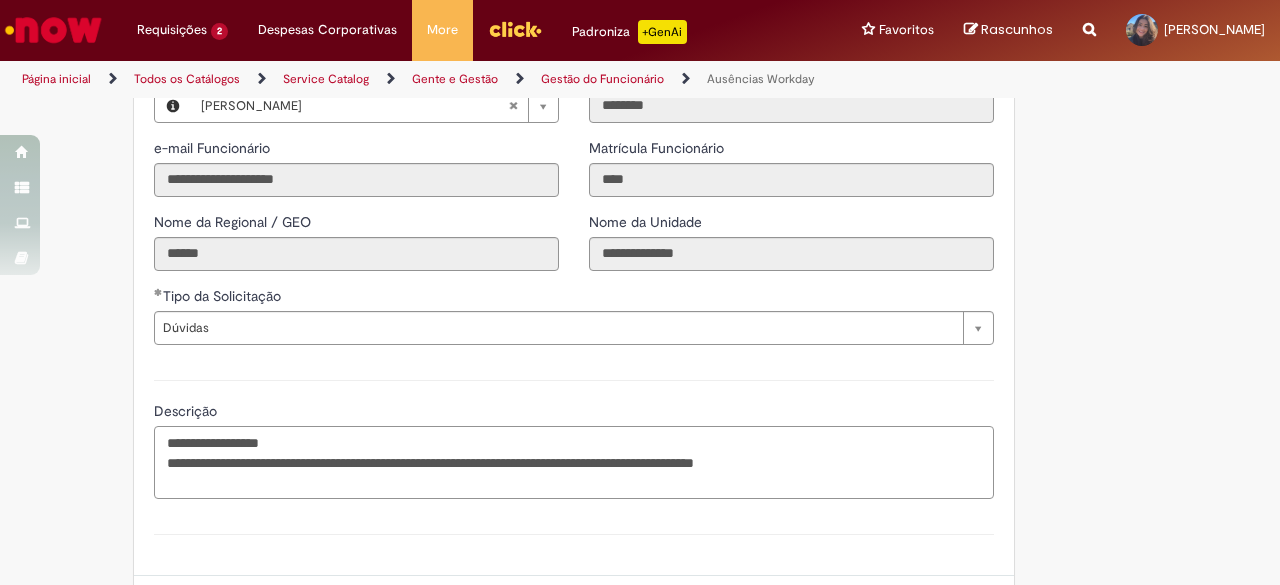 paste on "**********" 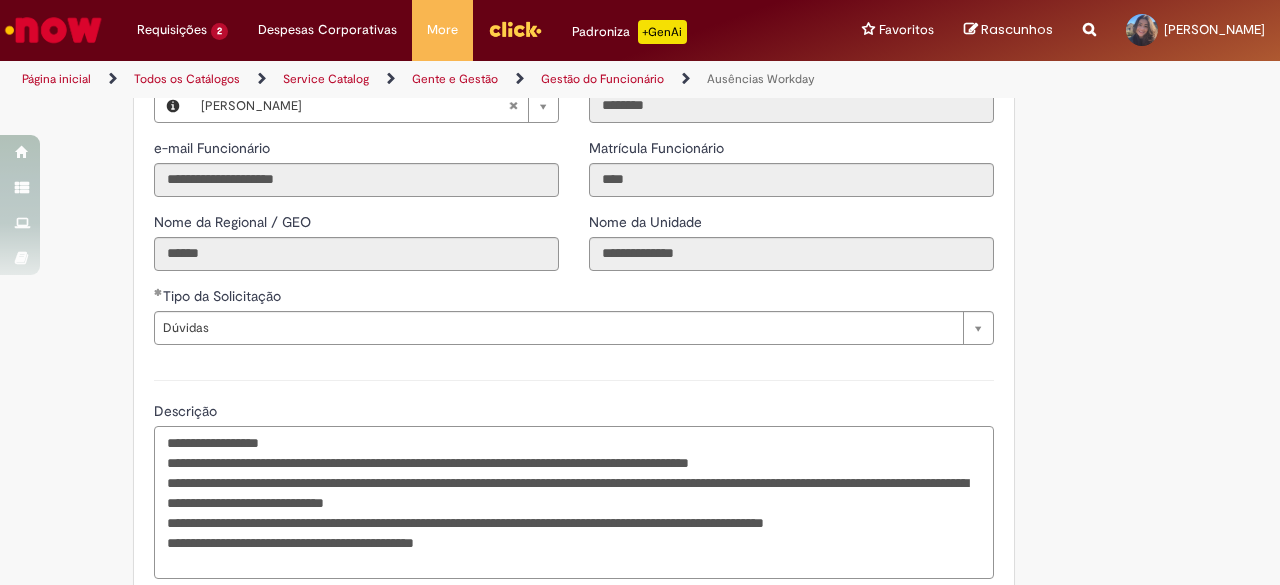 click on "**********" at bounding box center [574, 502] 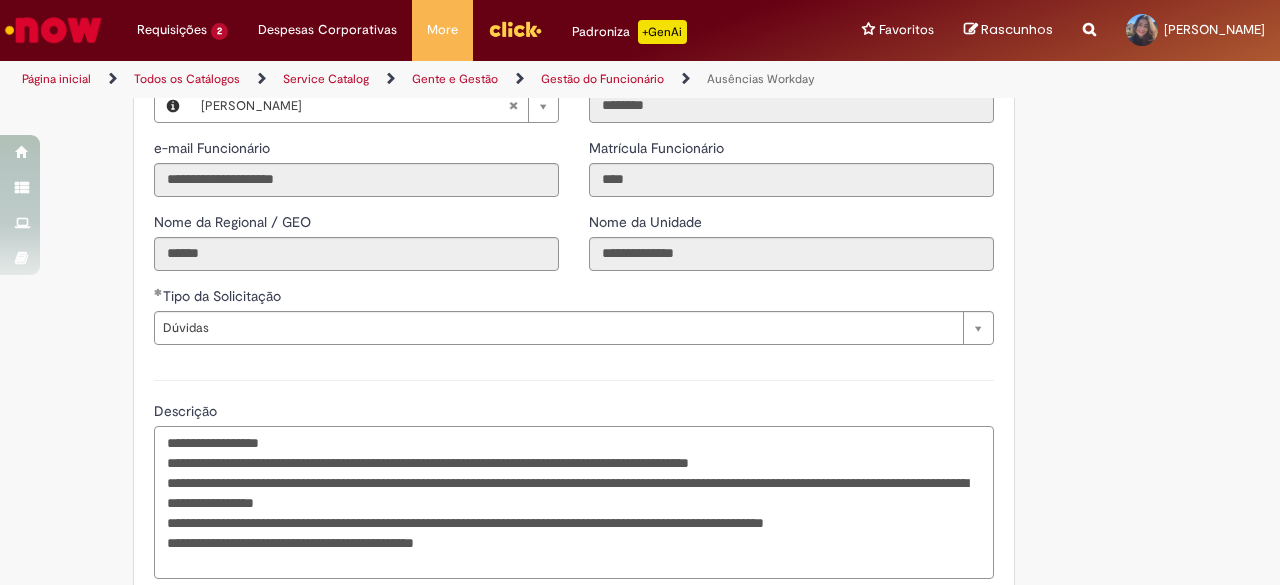 click on "**********" at bounding box center [574, 502] 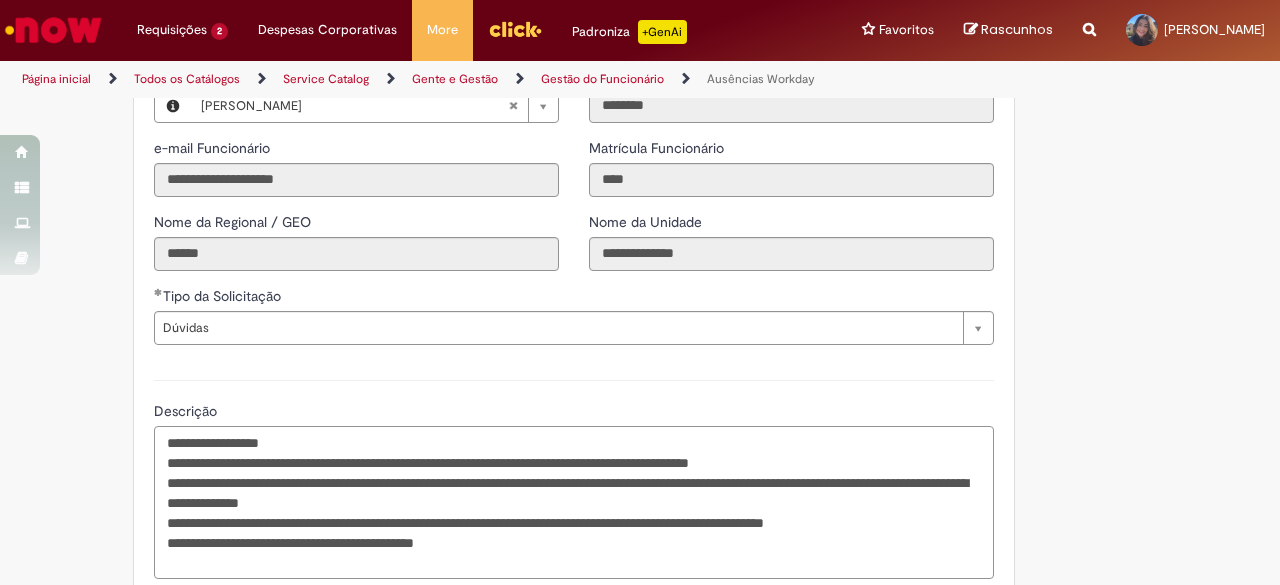 click on "**********" at bounding box center [574, 502] 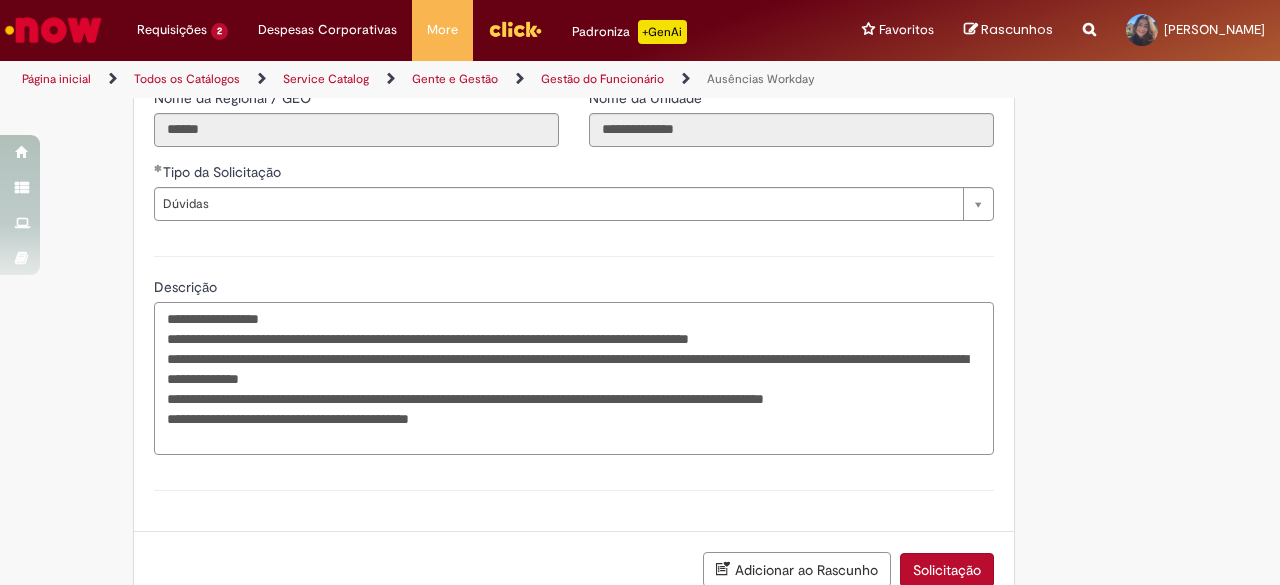 scroll, scrollTop: 998, scrollLeft: 0, axis: vertical 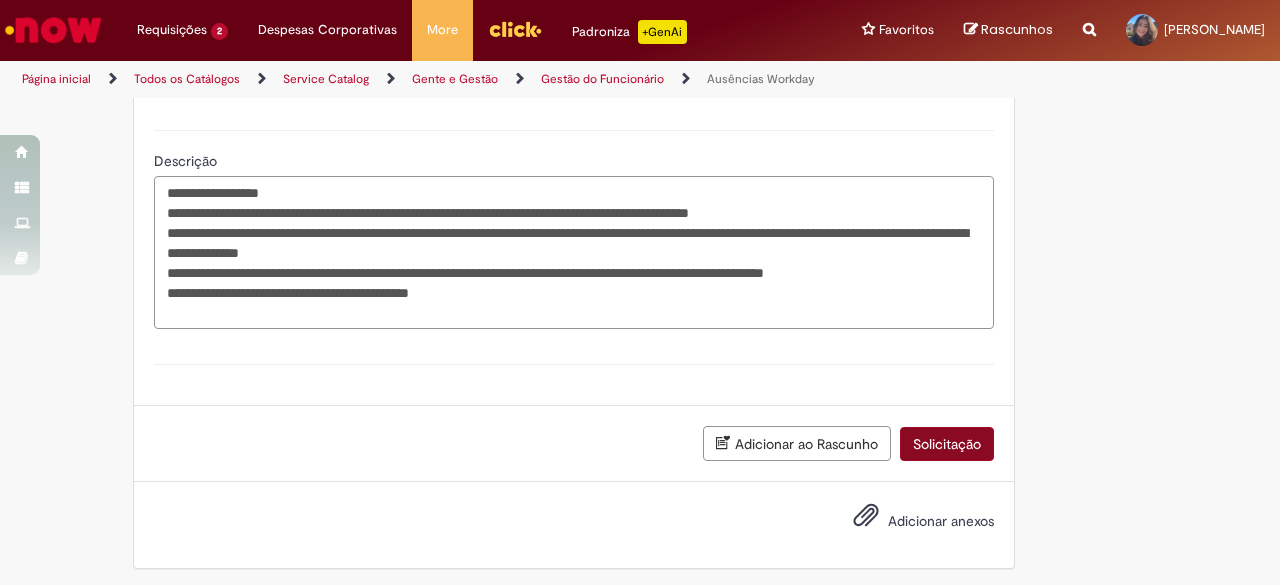 type on "**********" 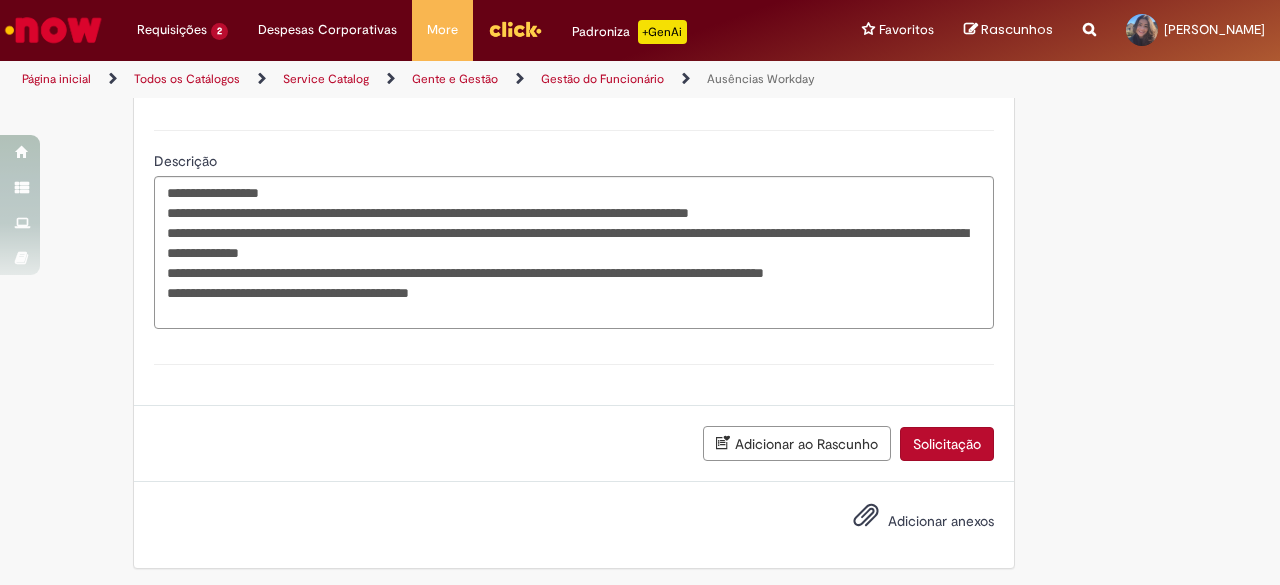 click on "Solicitação" at bounding box center (947, 444) 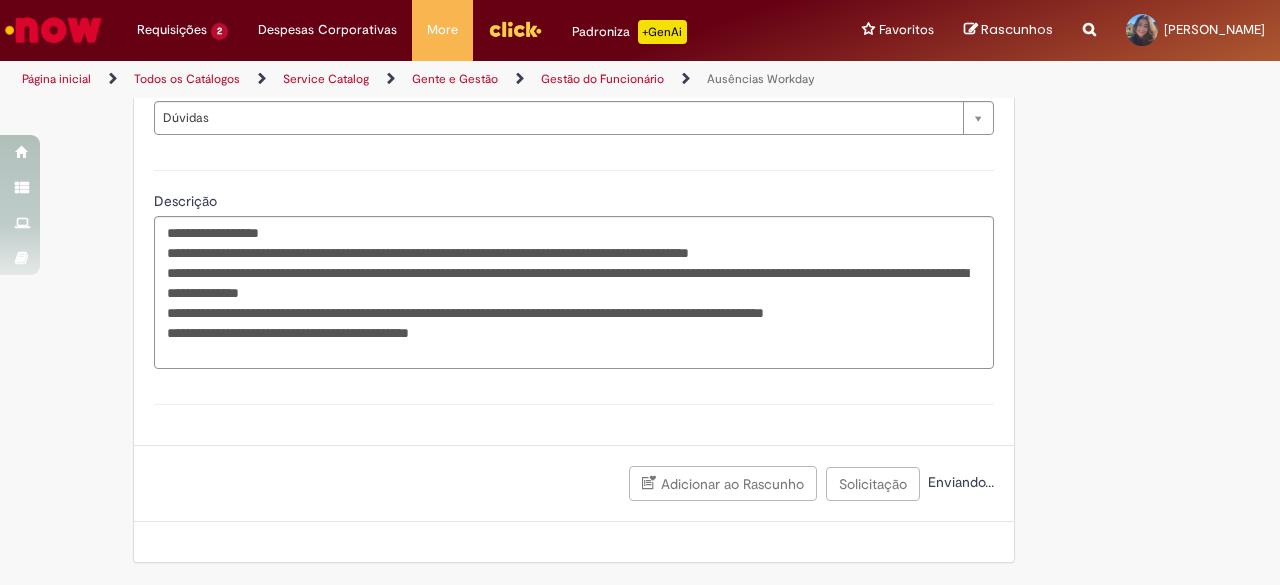 scroll, scrollTop: 954, scrollLeft: 0, axis: vertical 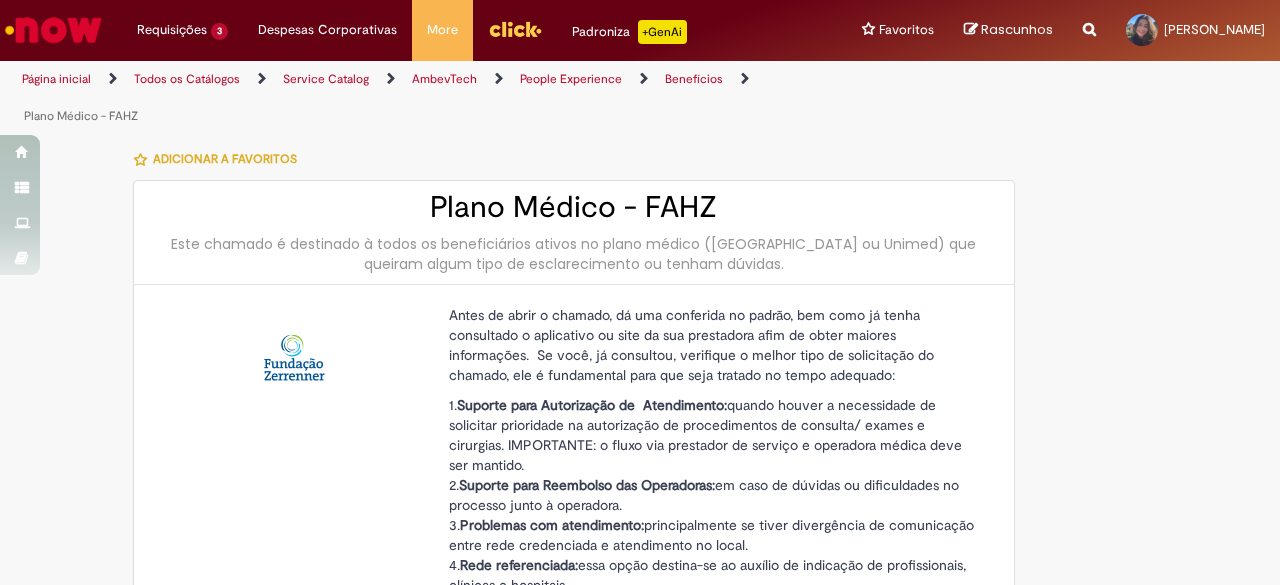 select on "******" 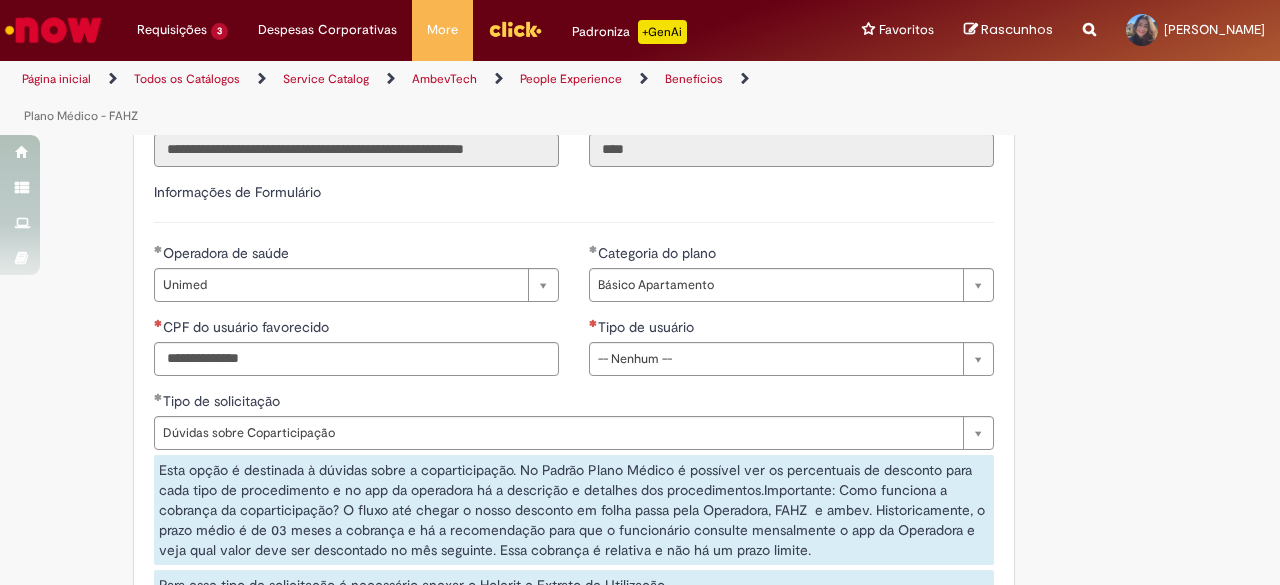 scroll, scrollTop: 1000, scrollLeft: 0, axis: vertical 